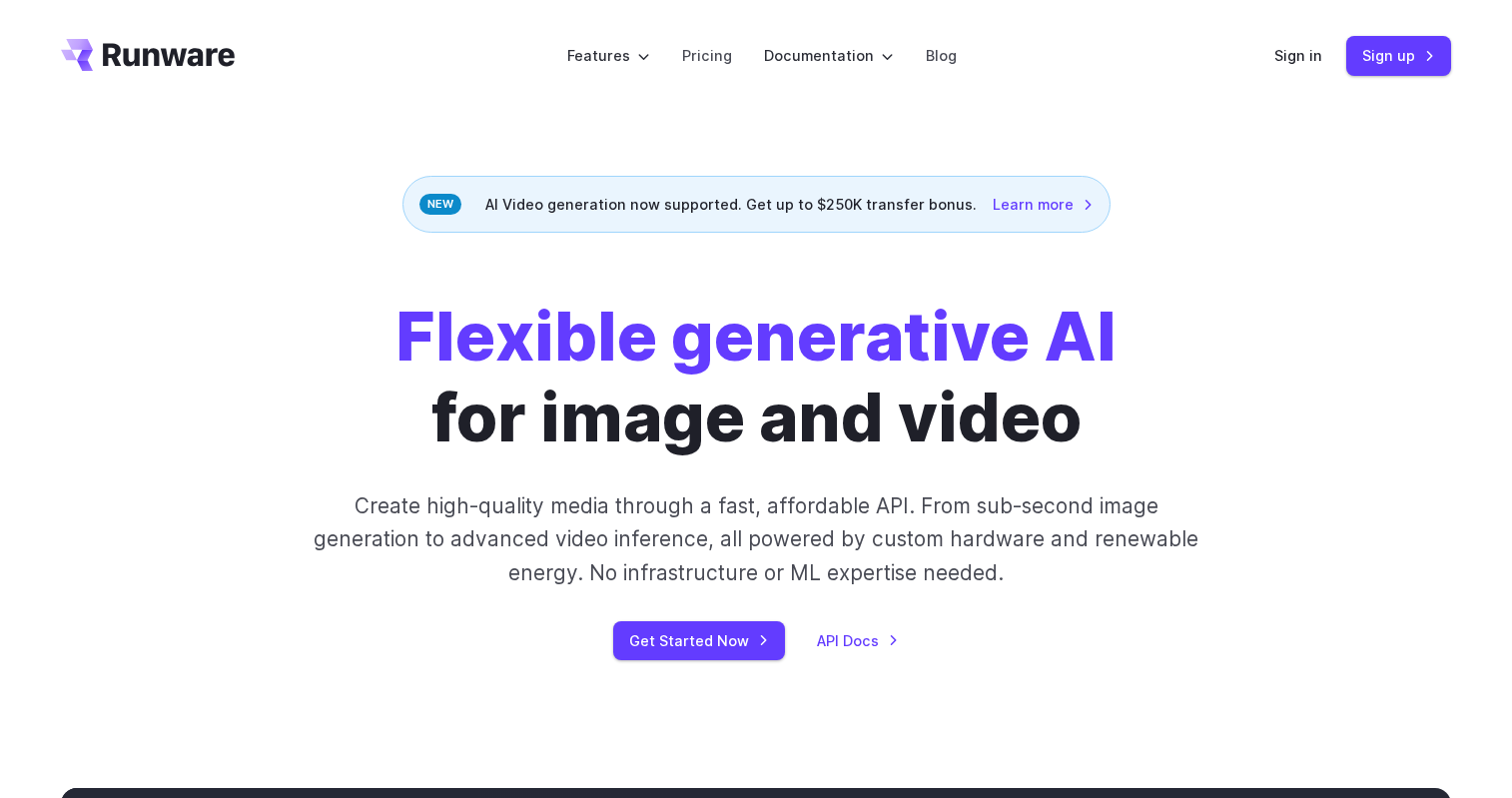 scroll, scrollTop: 0, scrollLeft: 0, axis: both 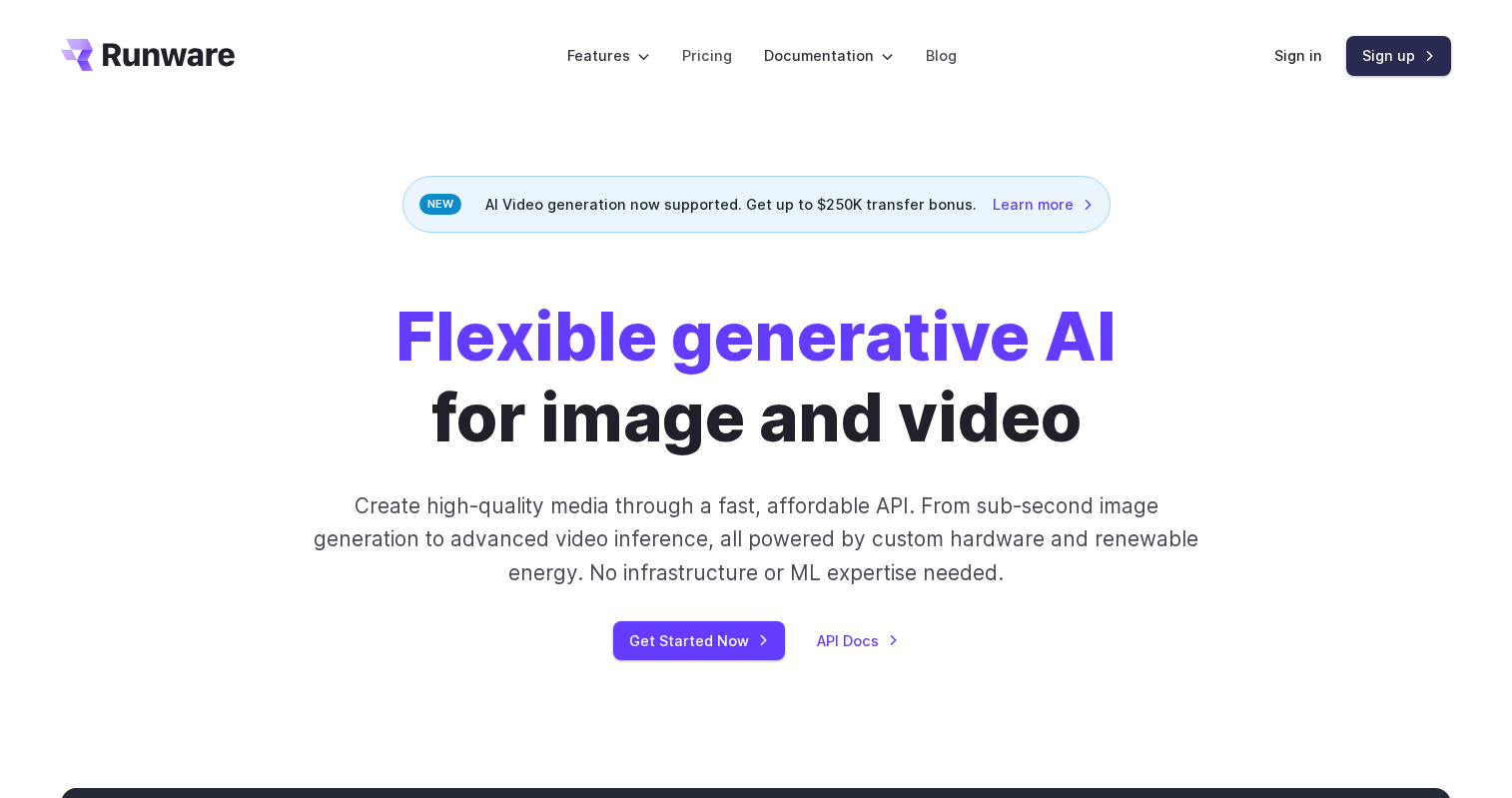 click on "Sign up" at bounding box center [1398, 55] 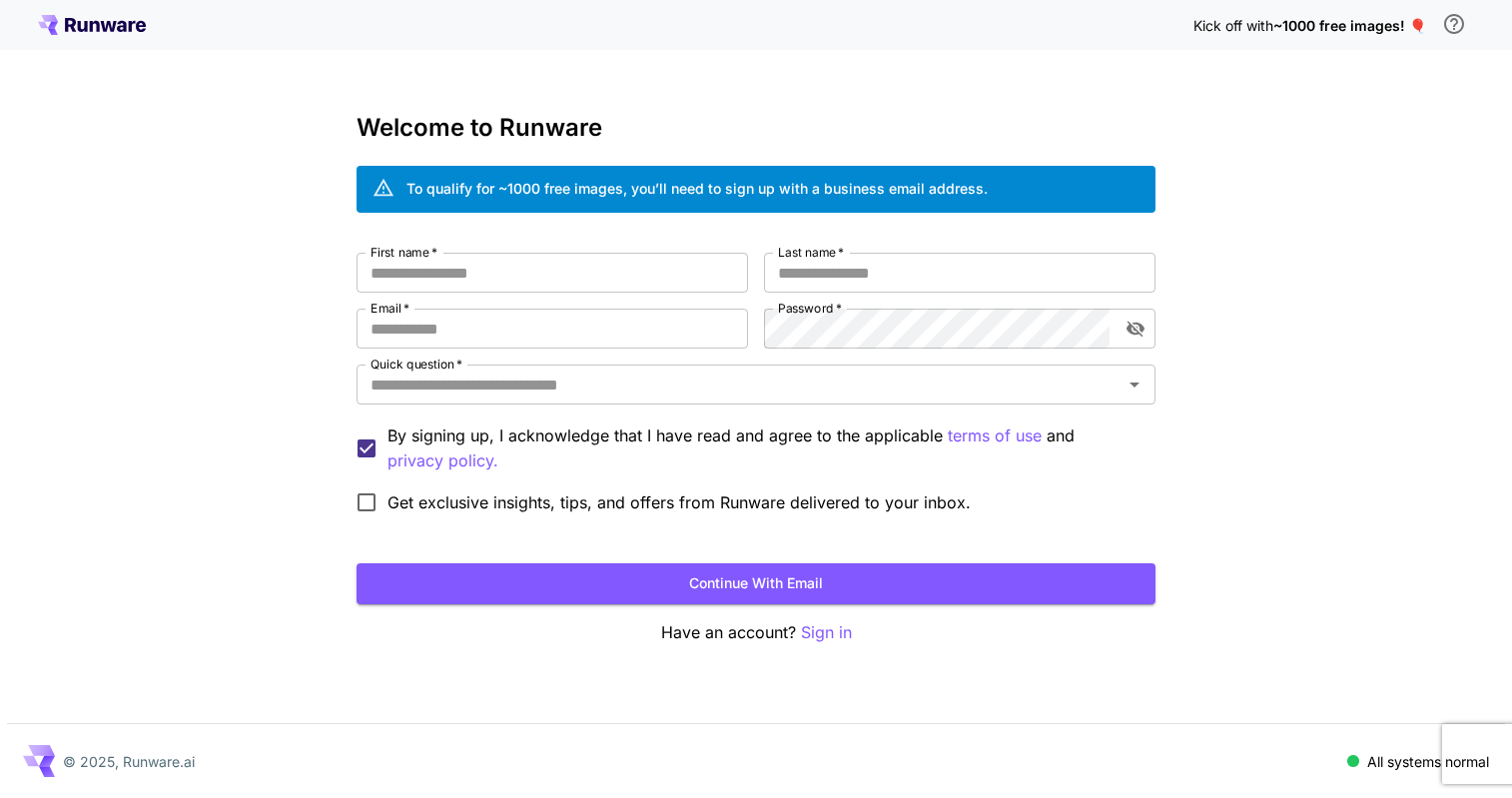 scroll, scrollTop: 0, scrollLeft: 0, axis: both 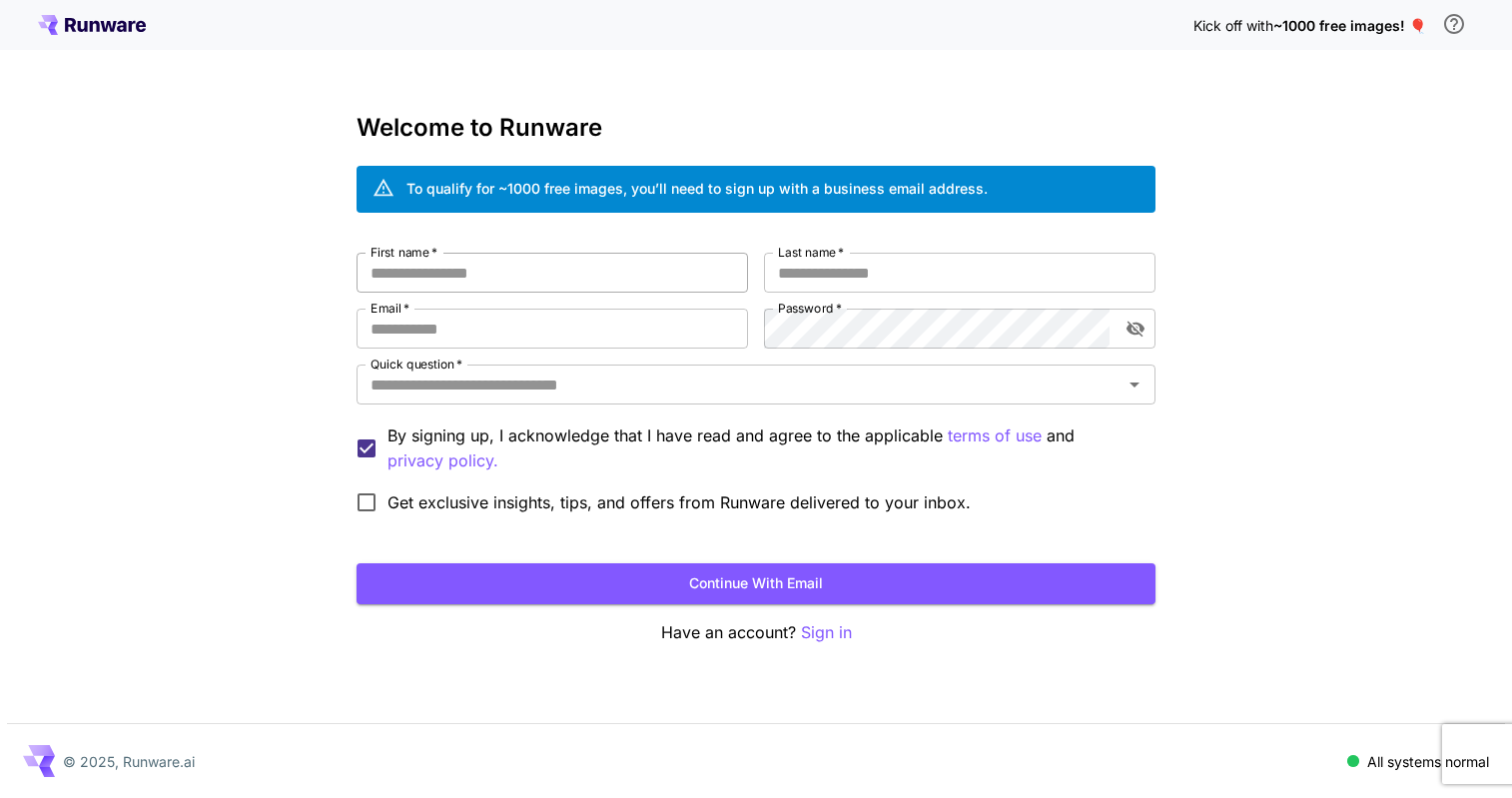 click on "First name   *" at bounding box center (552, 273) 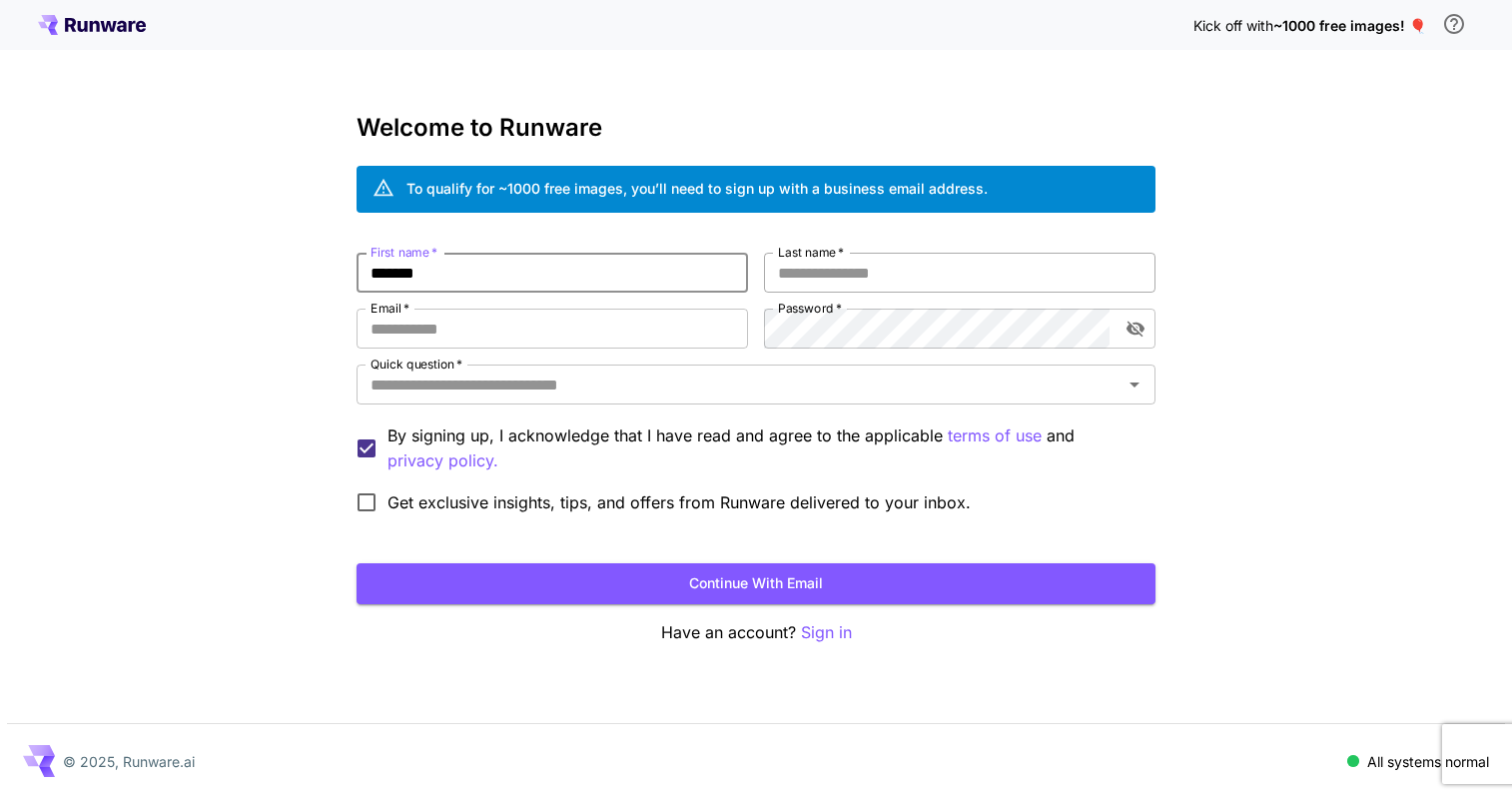 type on "*******" 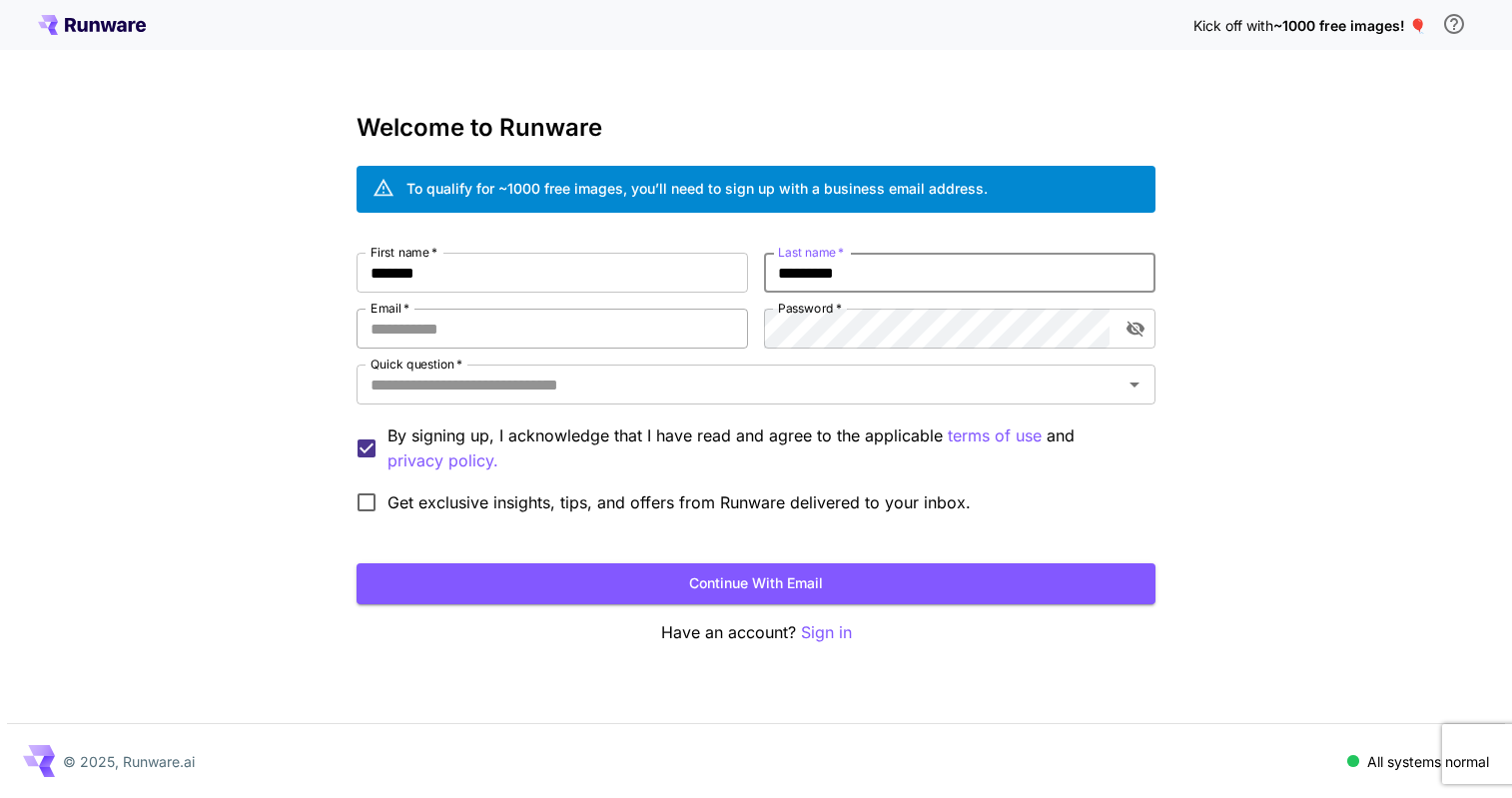 type on "*********" 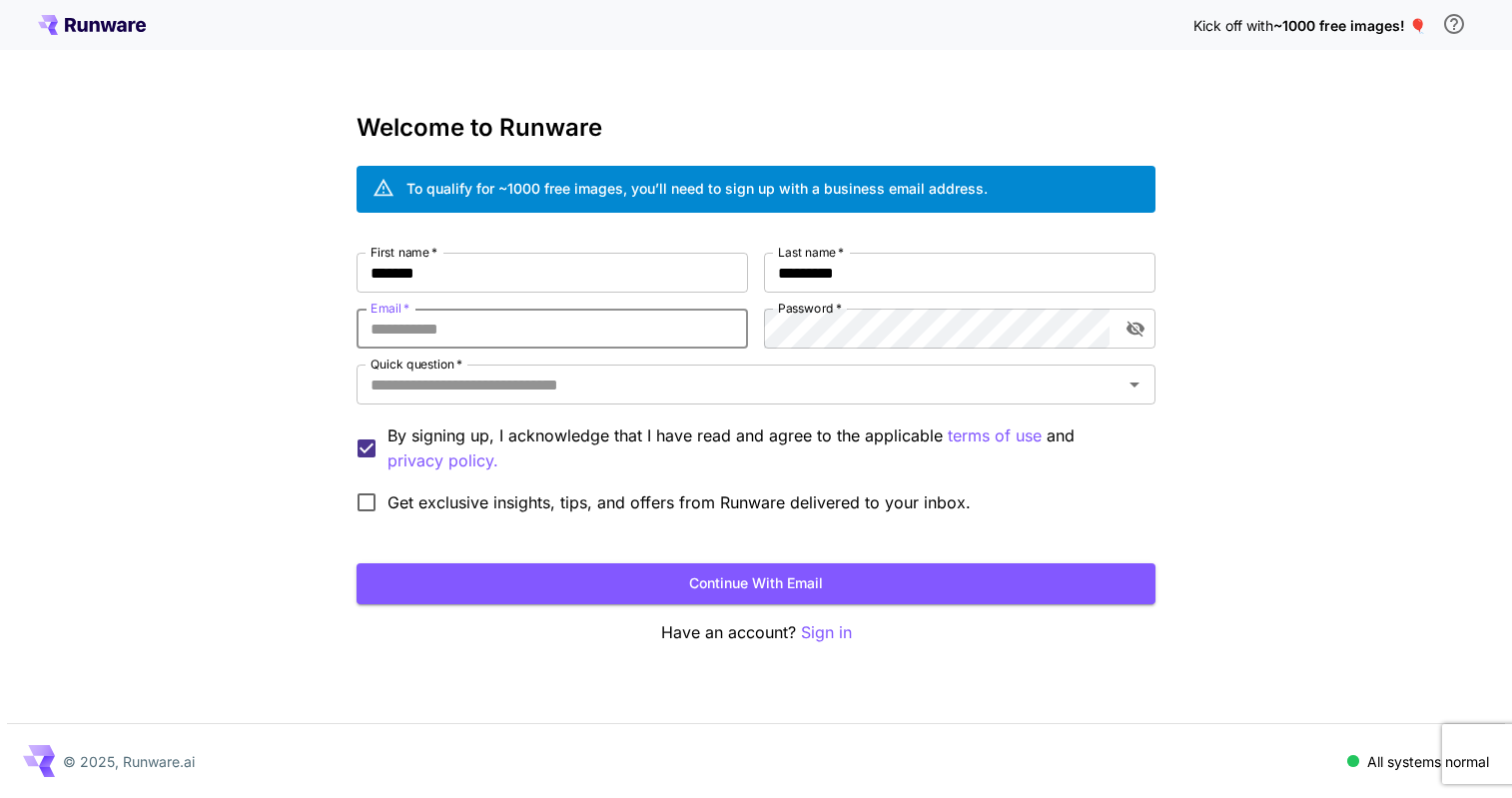 click on "Email   *" at bounding box center (552, 329) 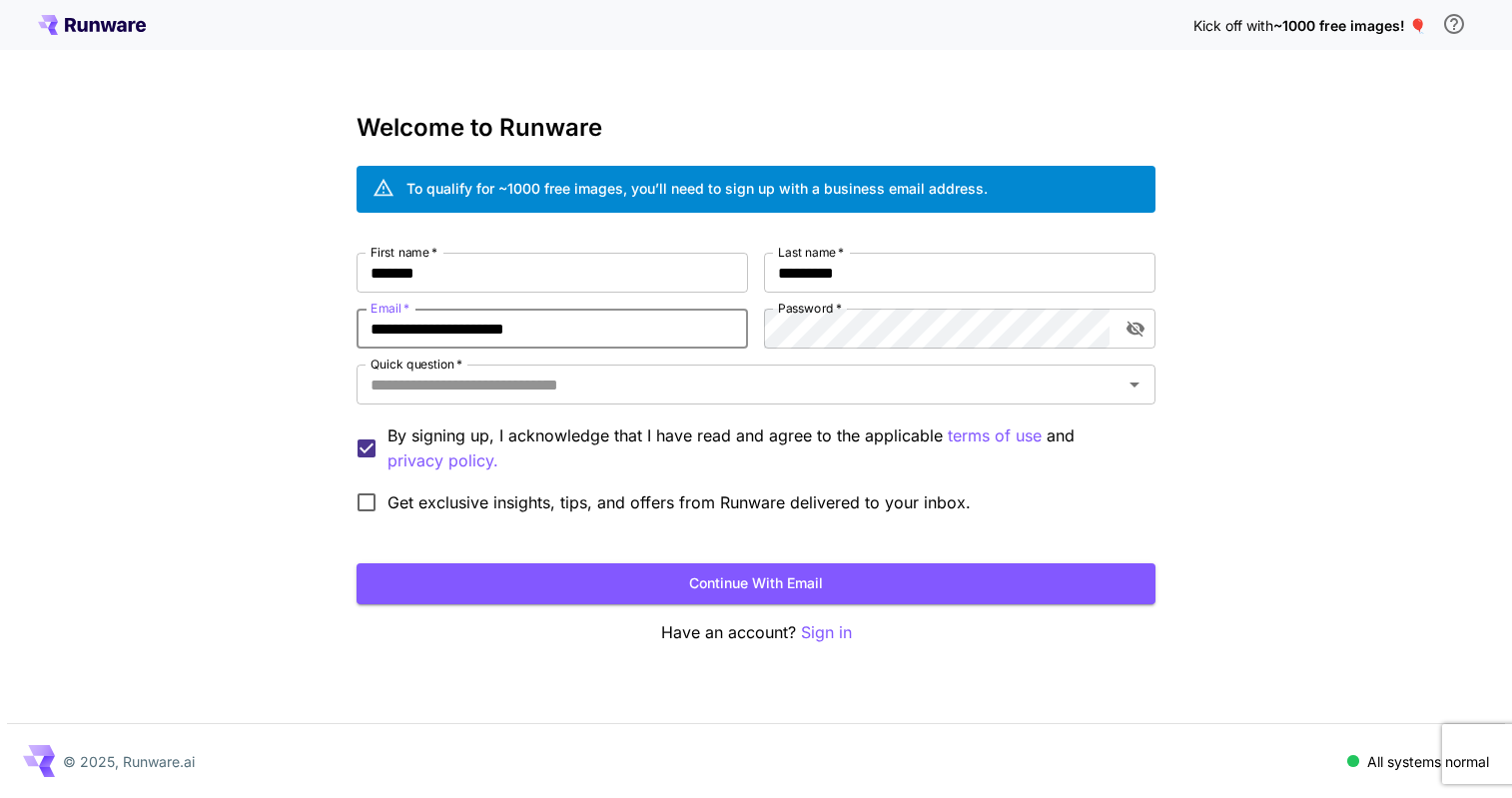 type on "**********" 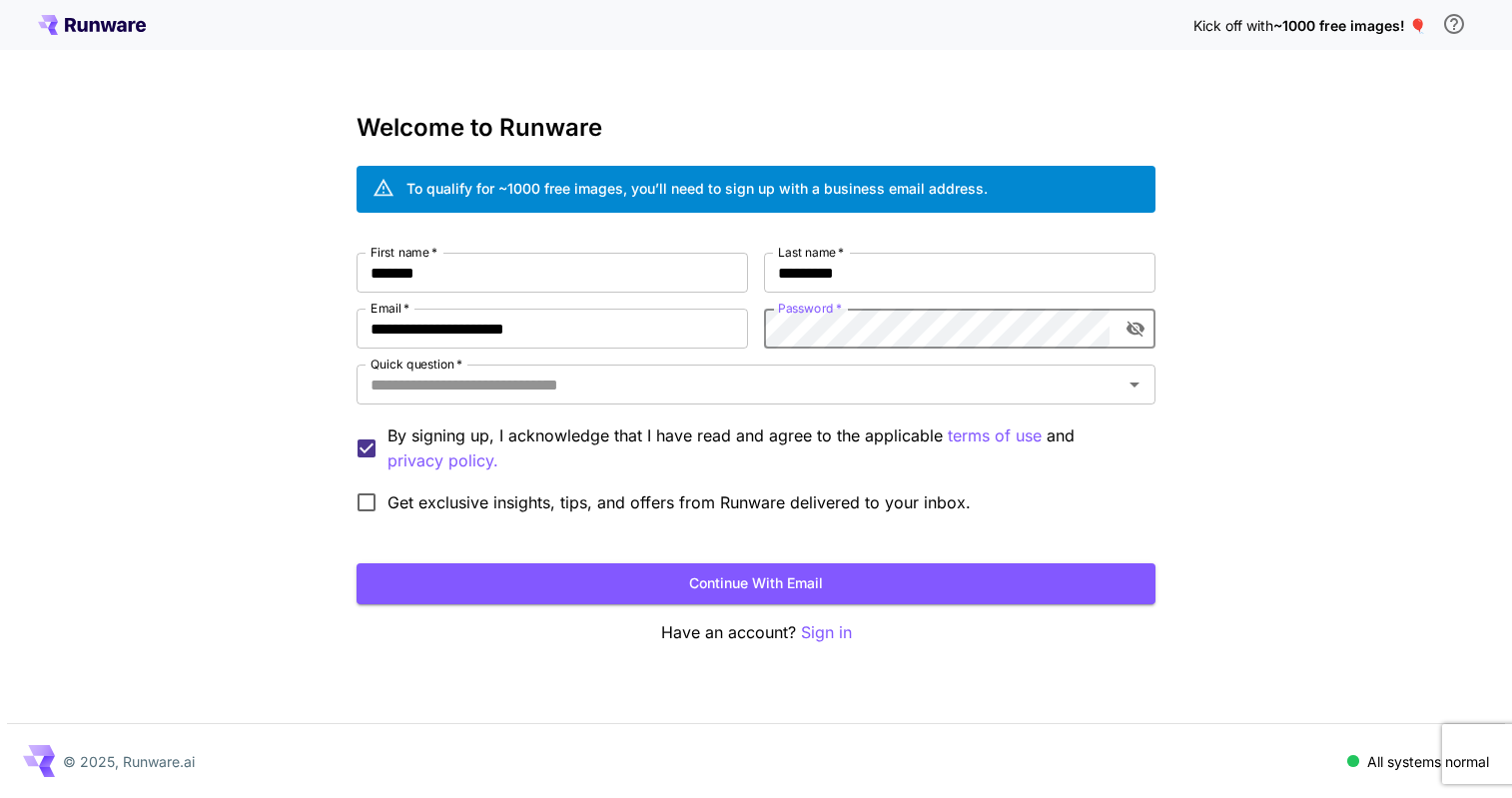 click 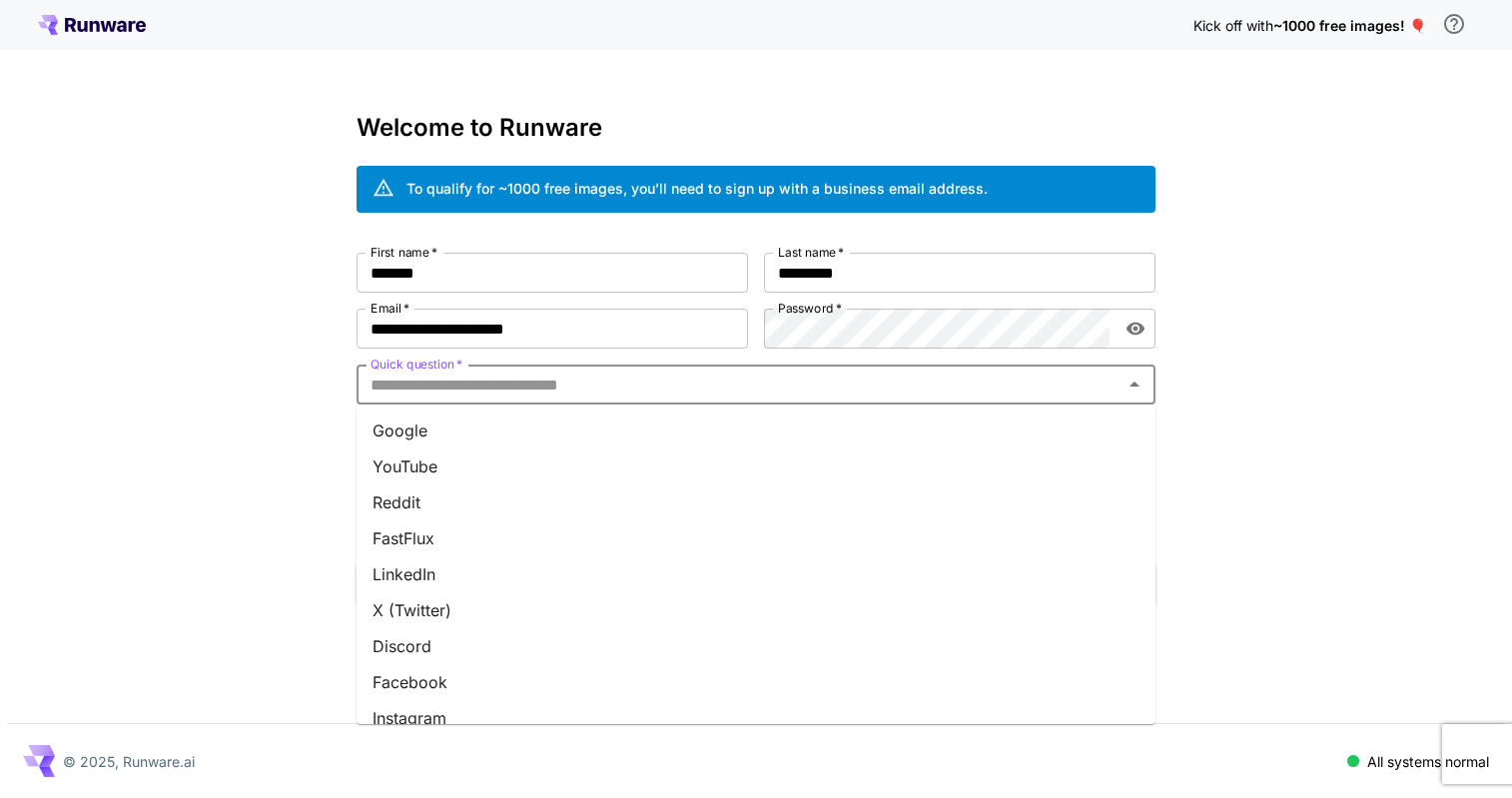 click on "Quick question   *" at bounding box center [739, 385] 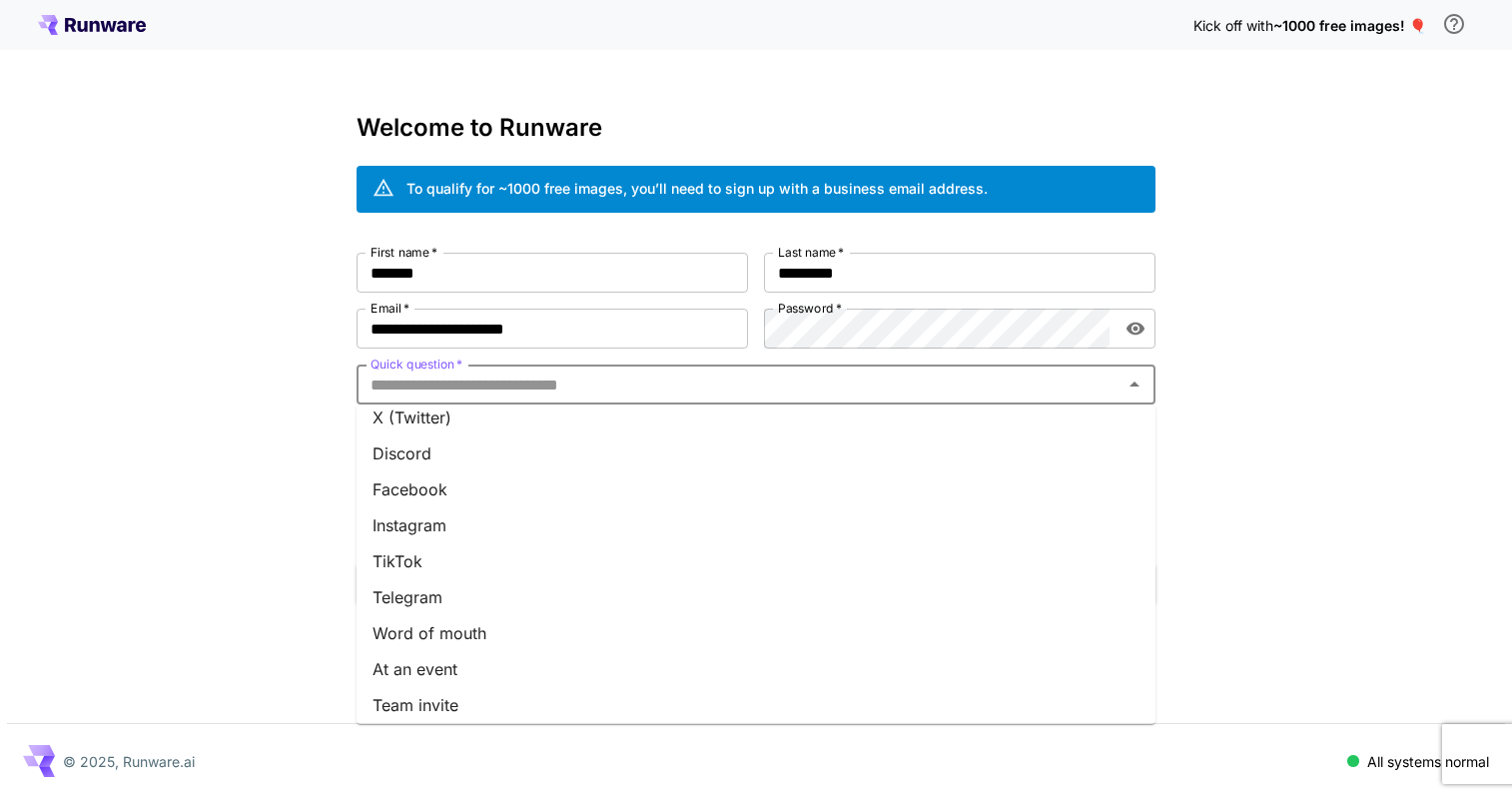 scroll, scrollTop: 229, scrollLeft: 0, axis: vertical 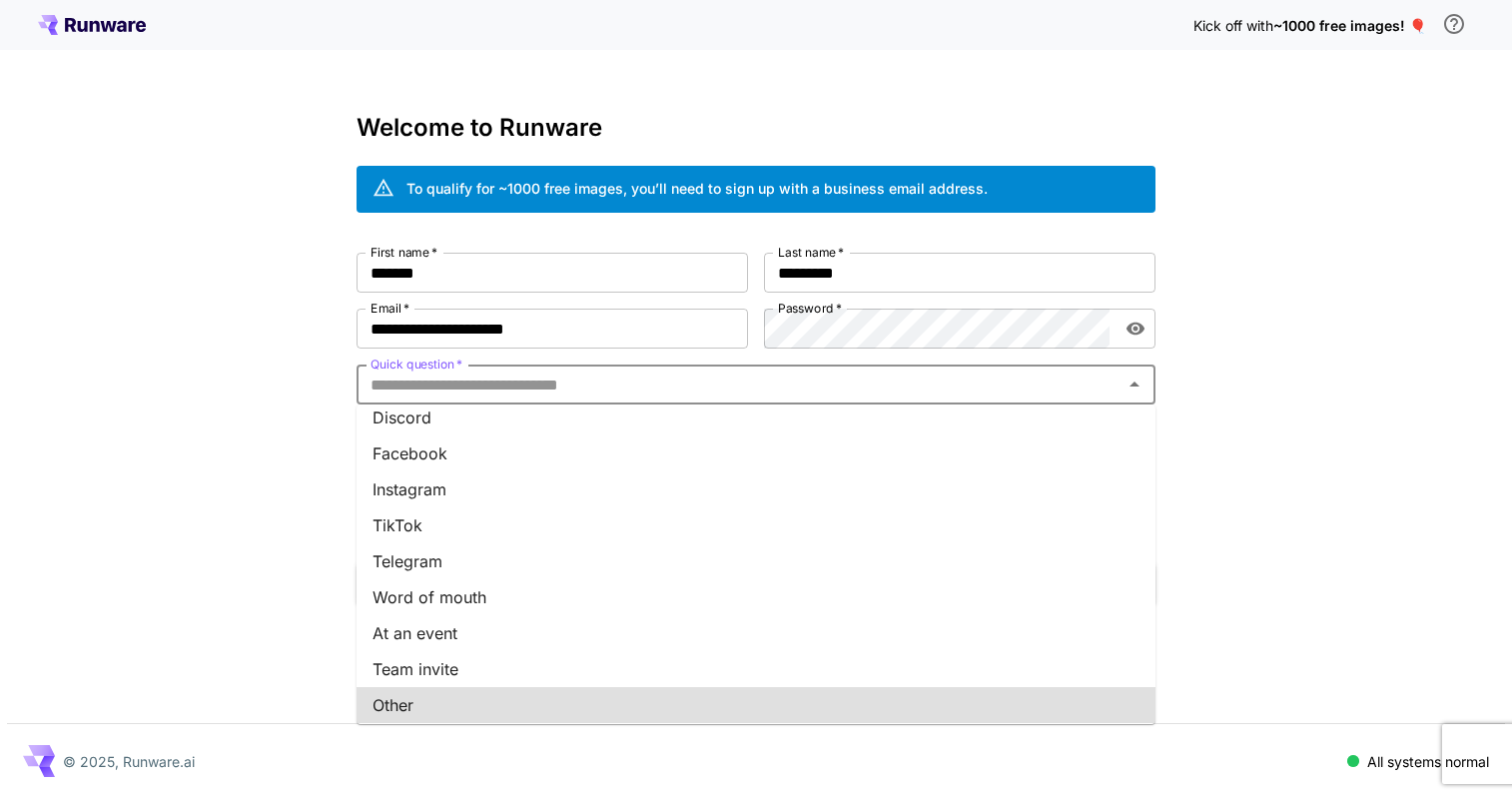 click on "Other" at bounding box center (756, 705) 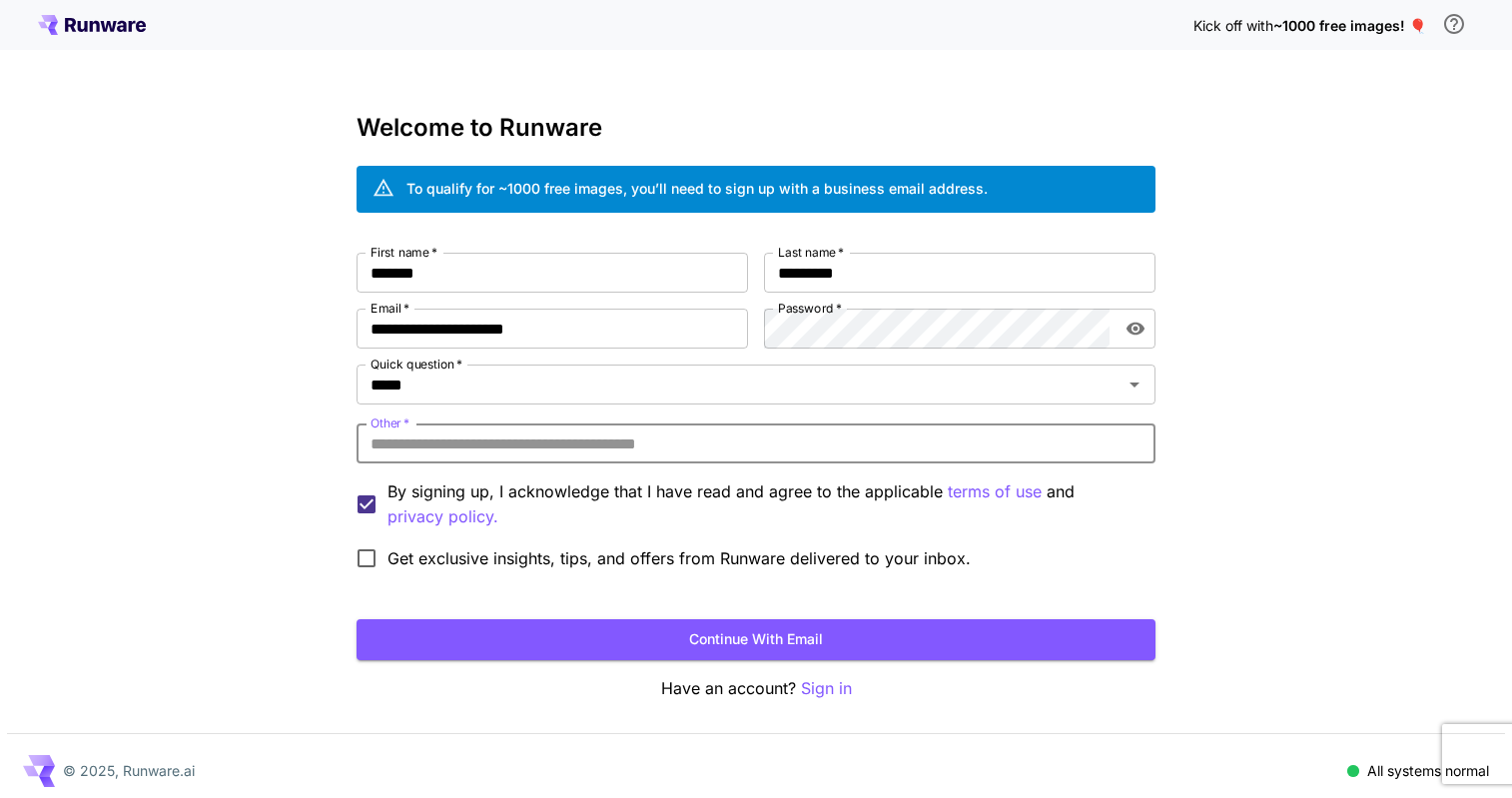 click on "Other   *" at bounding box center (756, 443) 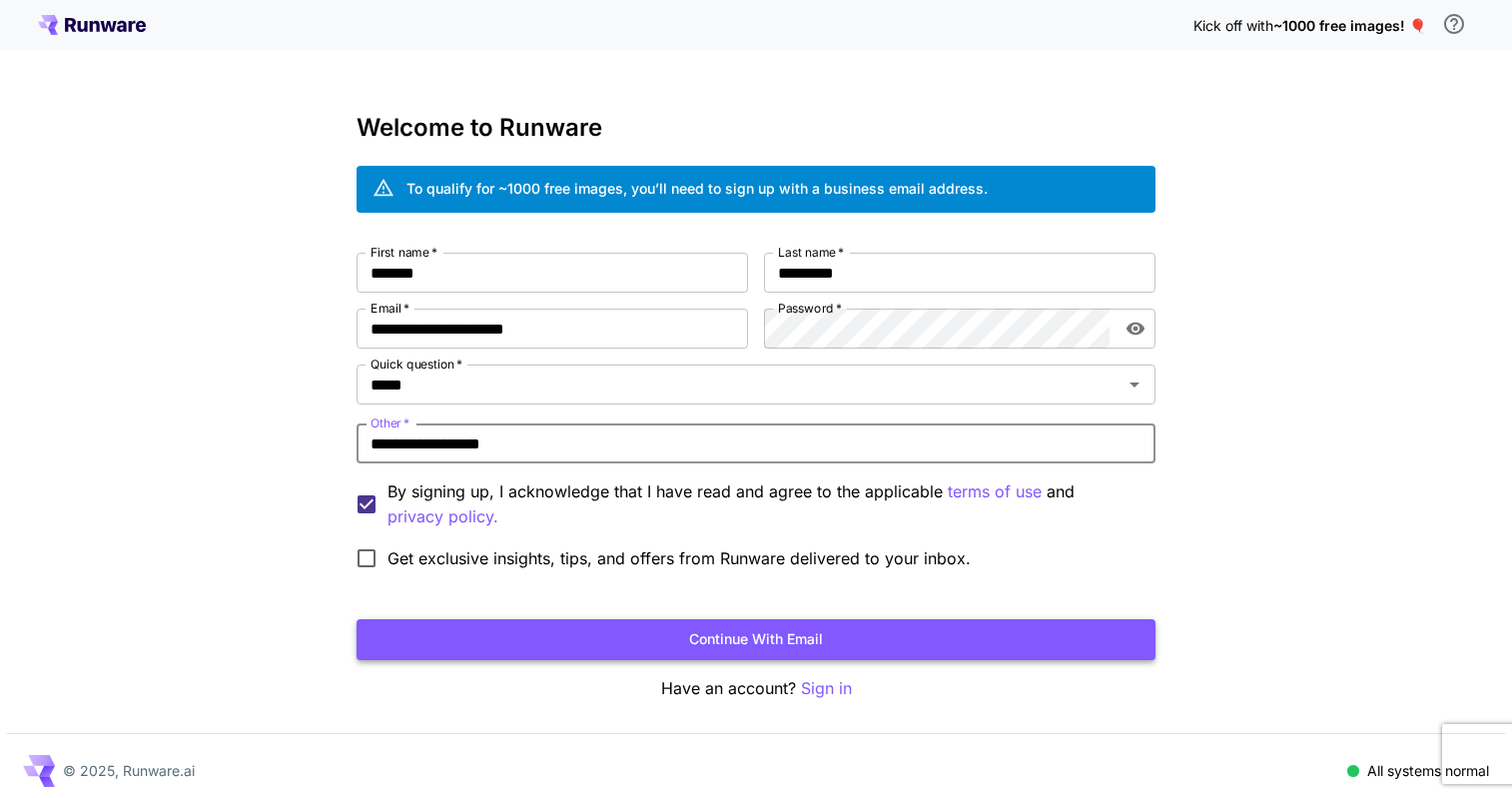 type on "**********" 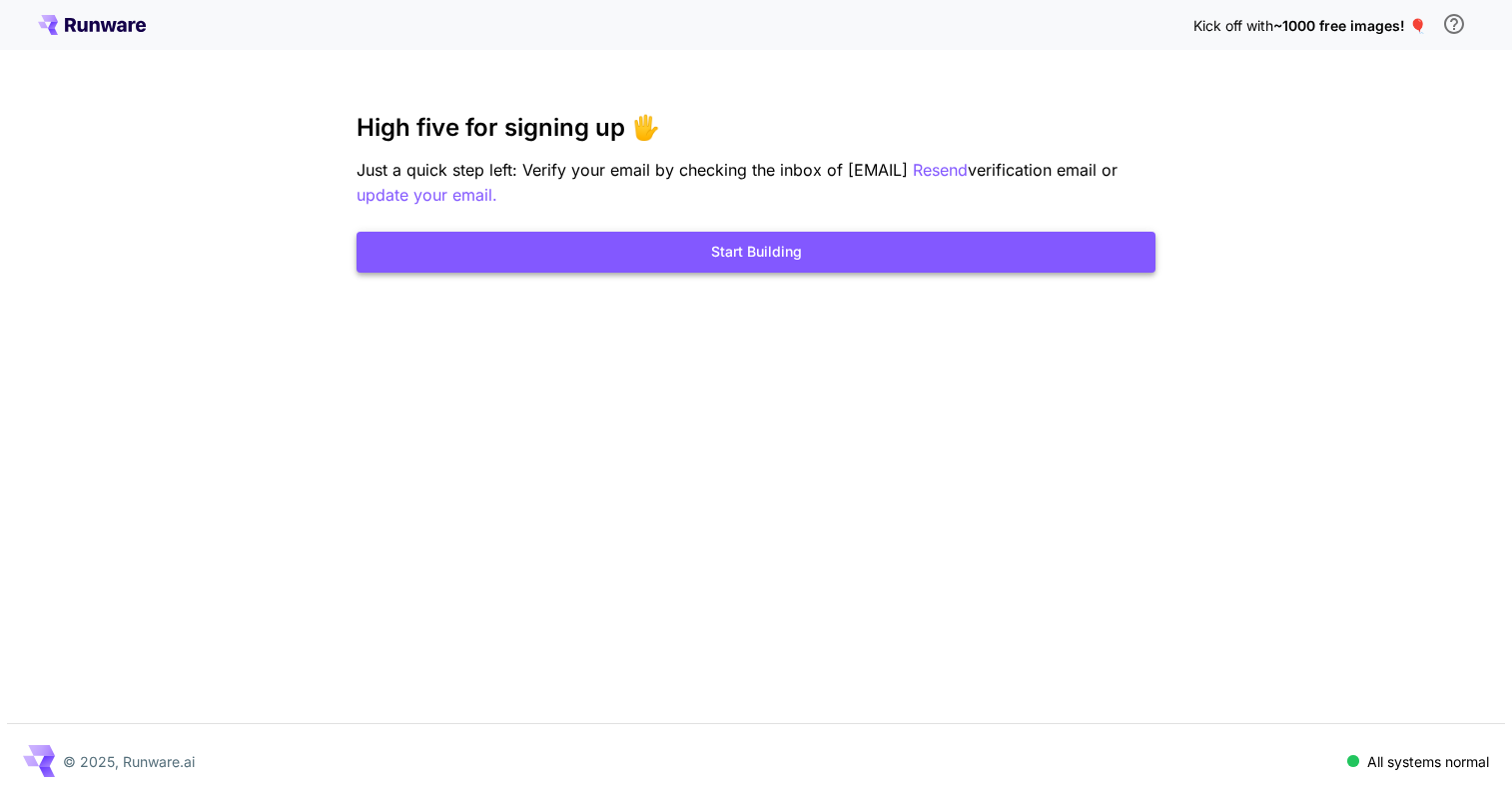 click on "Start Building" at bounding box center [756, 252] 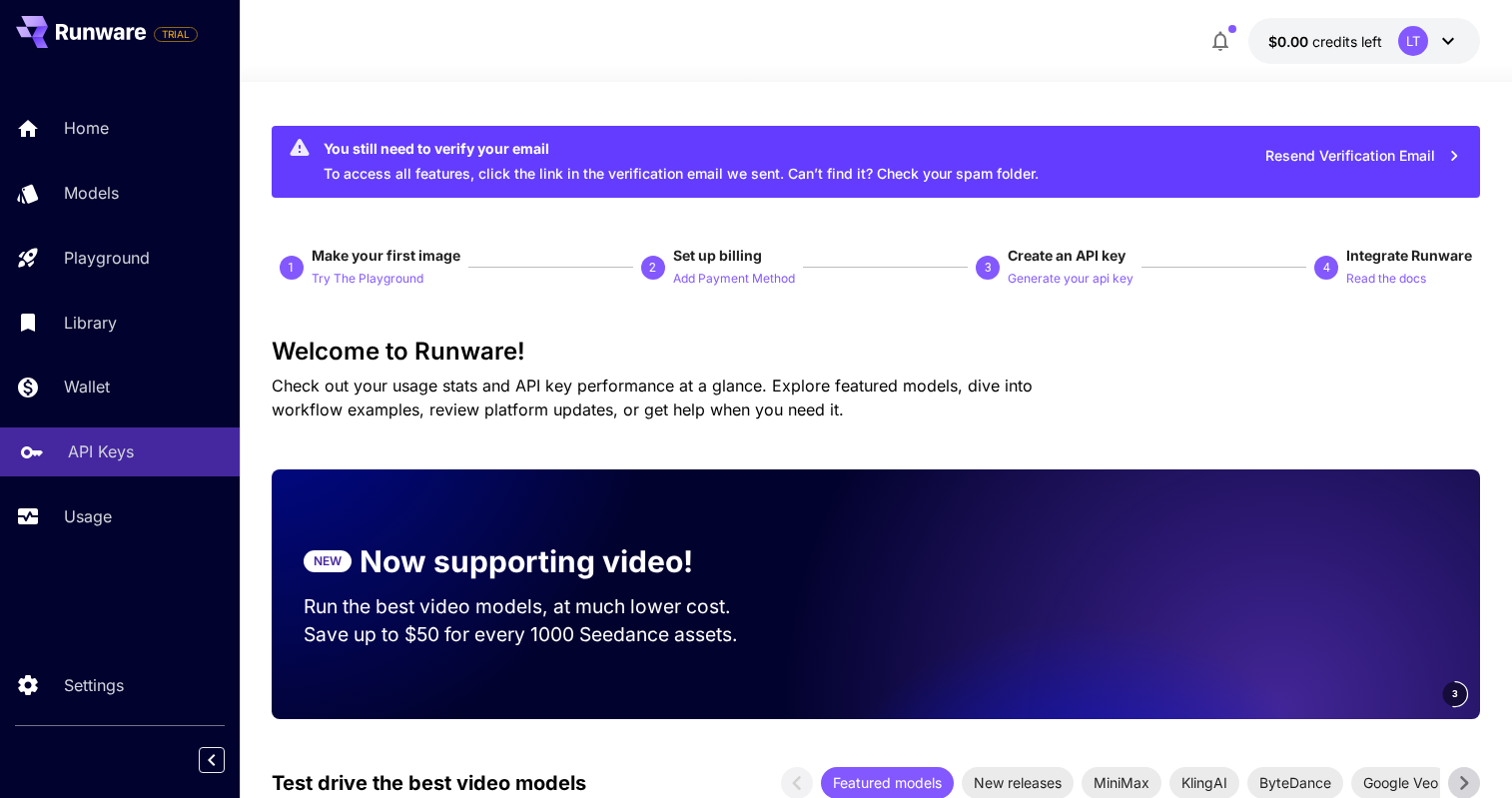 click on "API Keys" at bounding box center (101, 451) 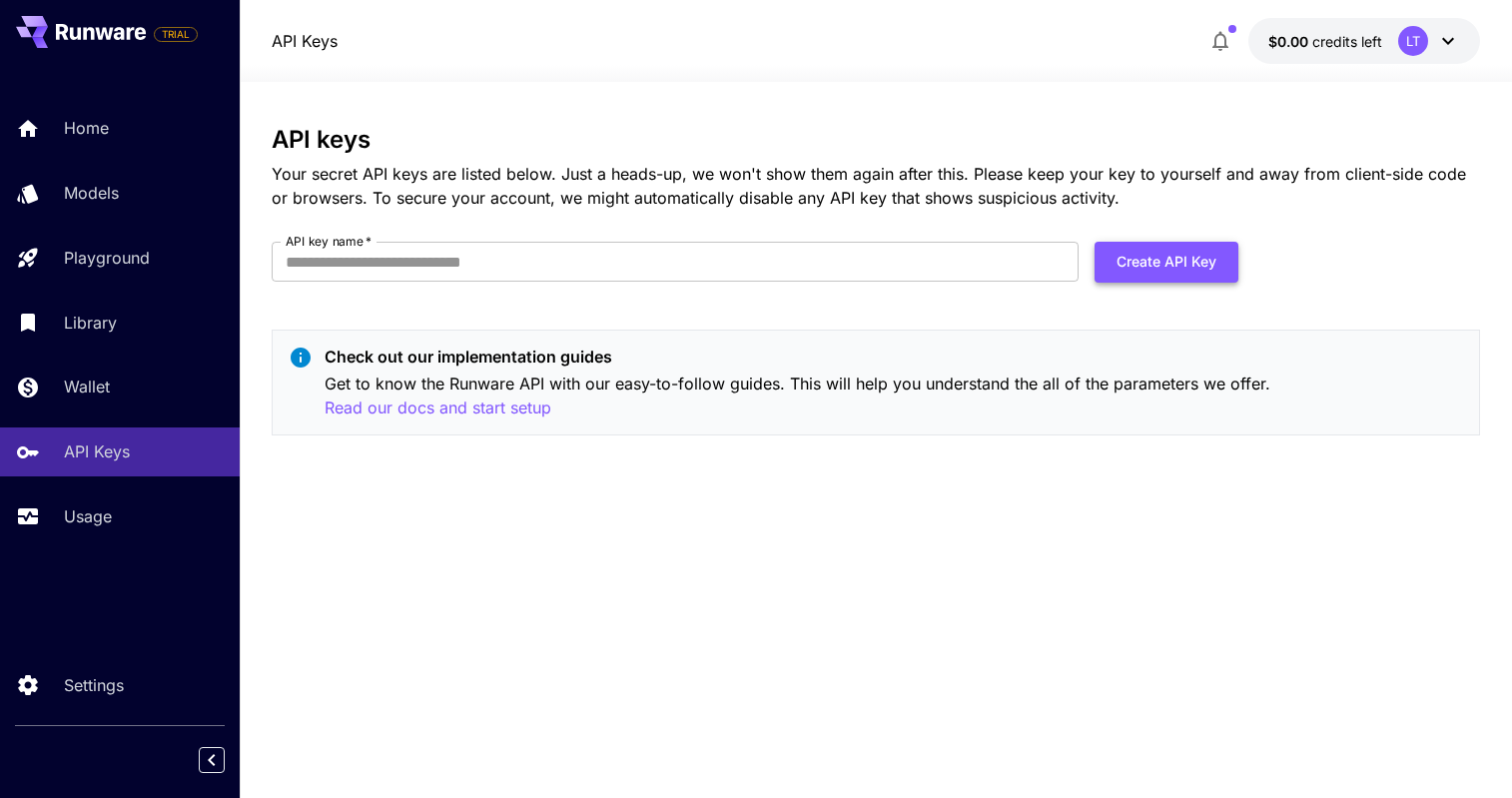 click on "Create API Key" at bounding box center [1166, 262] 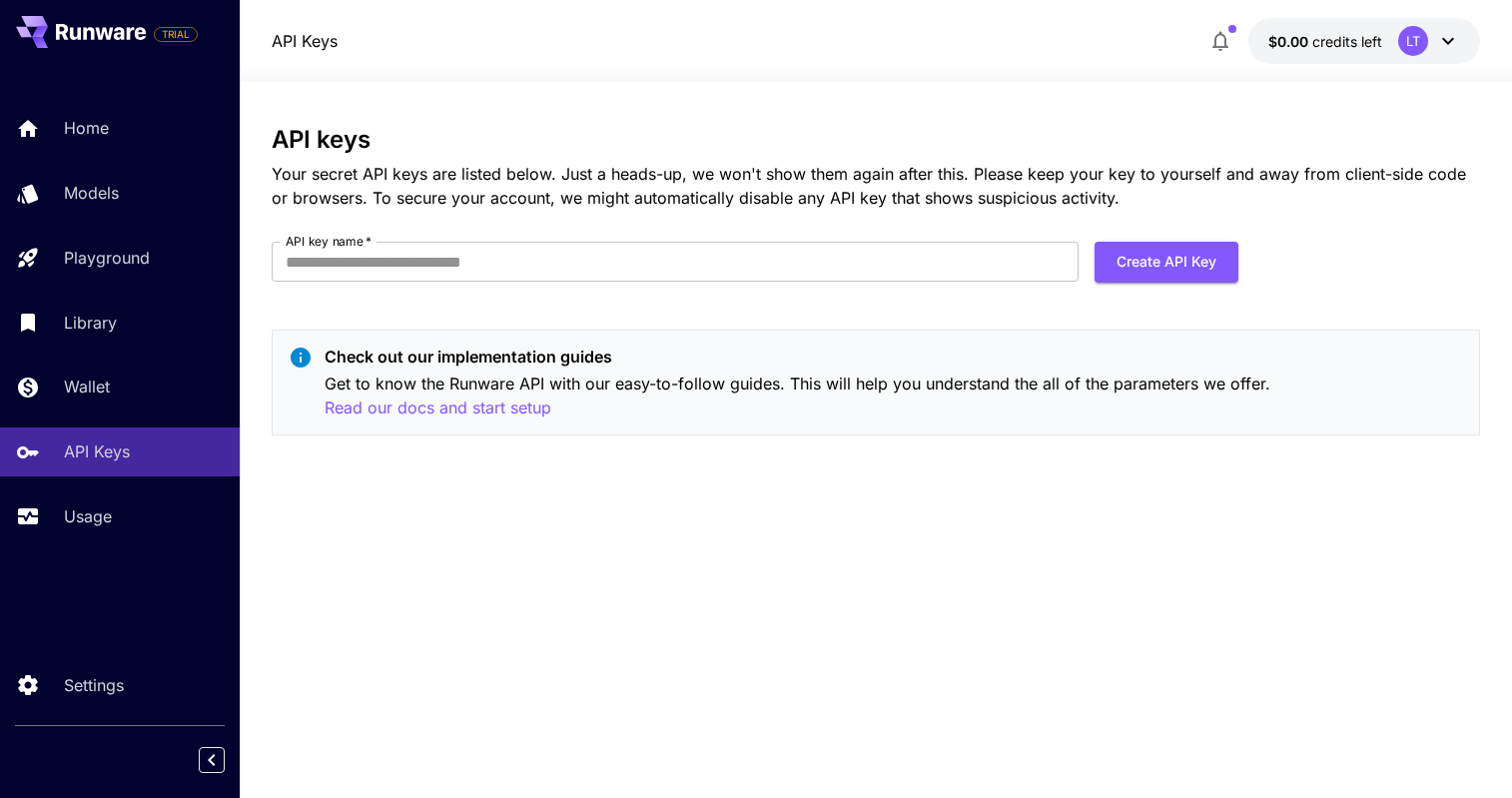 click on "API keys Your secret API keys are listed below. Just a heads-up, we won't show them again after this. Please keep your key to yourself and away from client-side code or browsers. To secure your account, we might automatically disable any API key that shows suspicious activity. API key name   * API key name   * Create API Key Check out our implementation guides Get to know the Runware API with our easy-to-follow guides. This will help you understand the all of the parameters we offer.   Read our docs and start setup" at bounding box center (876, 439) 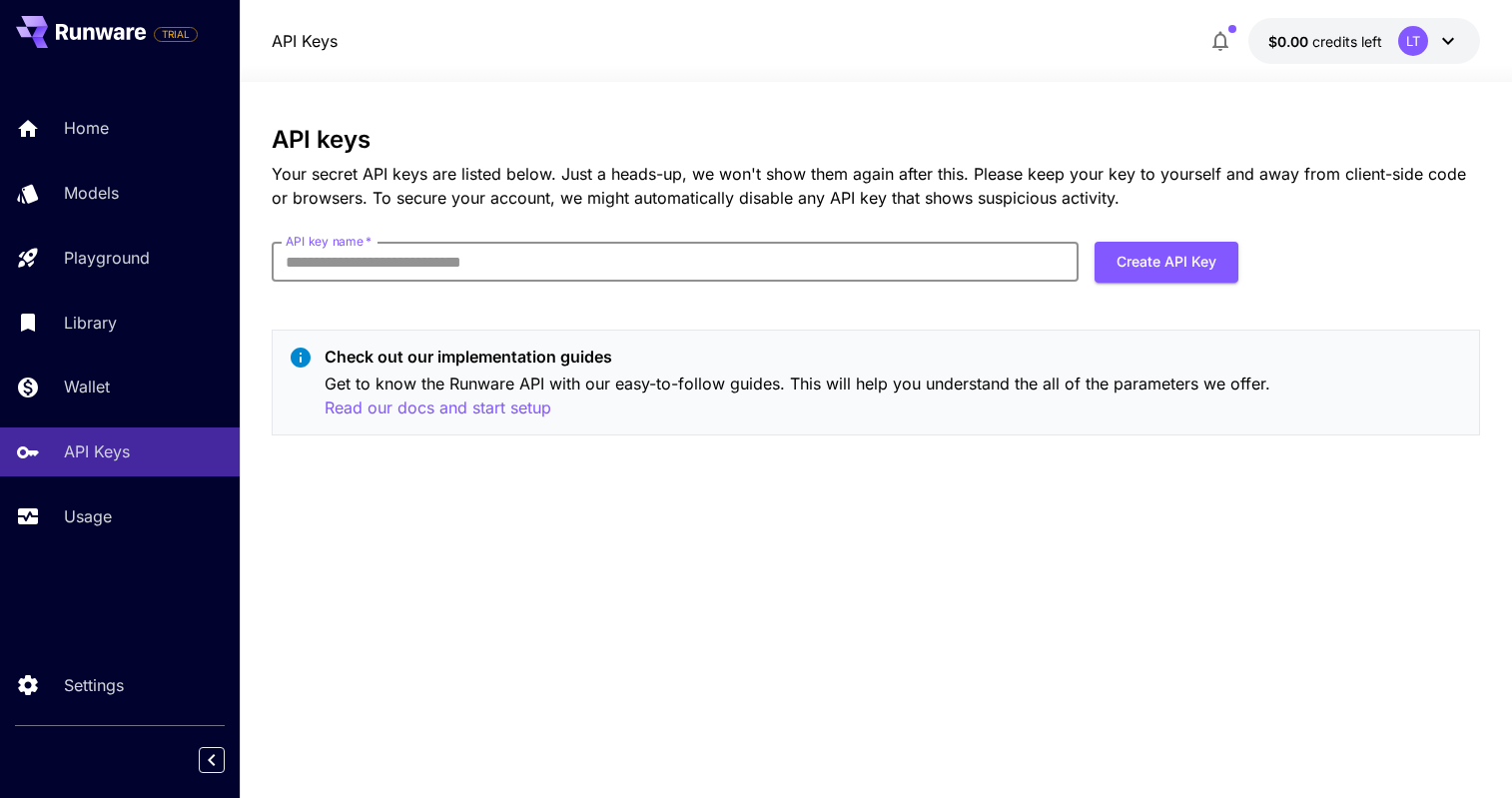 click on "API key name   *" at bounding box center [675, 262] 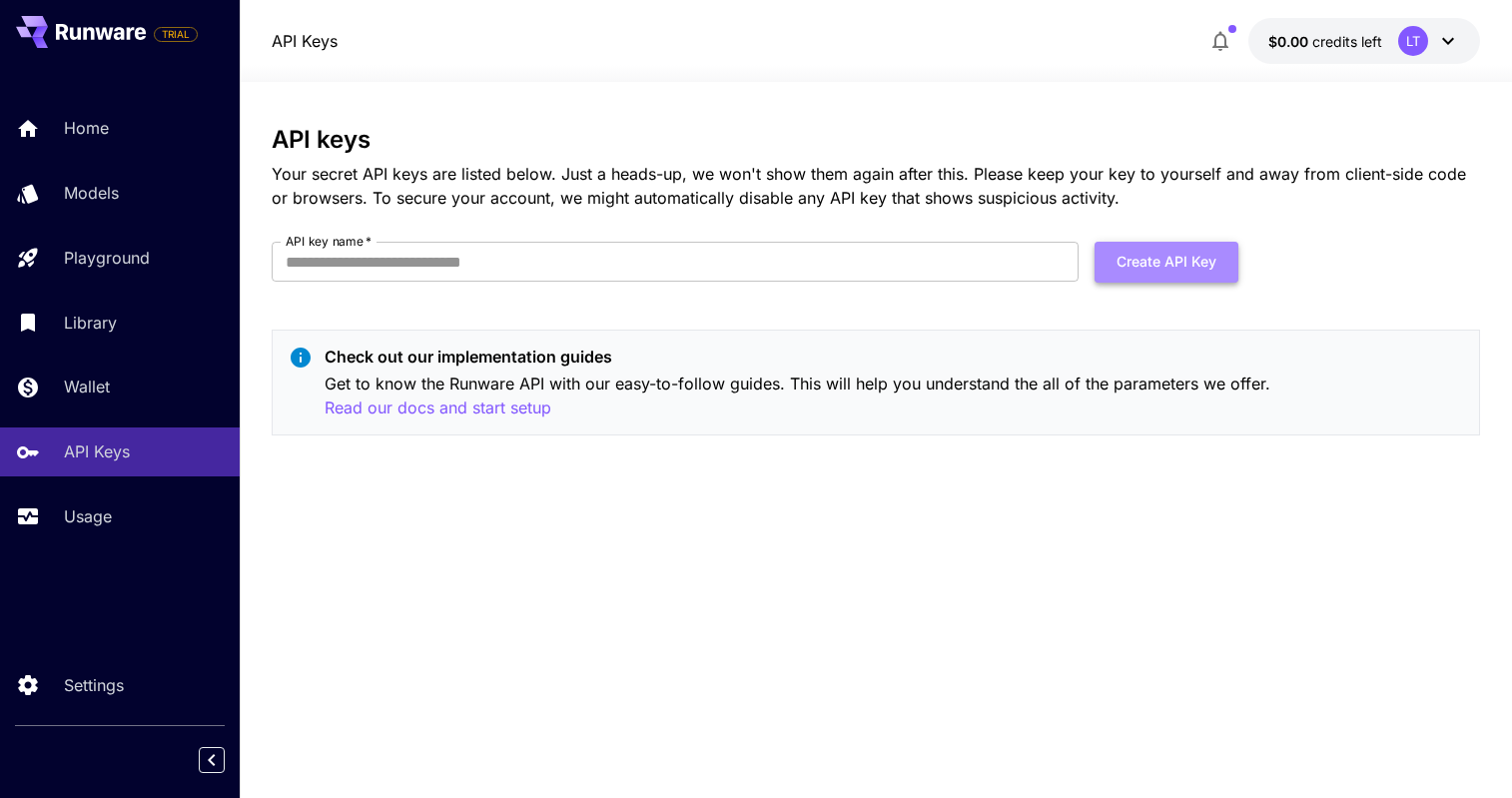 click on "Create API Key" at bounding box center [1166, 262] 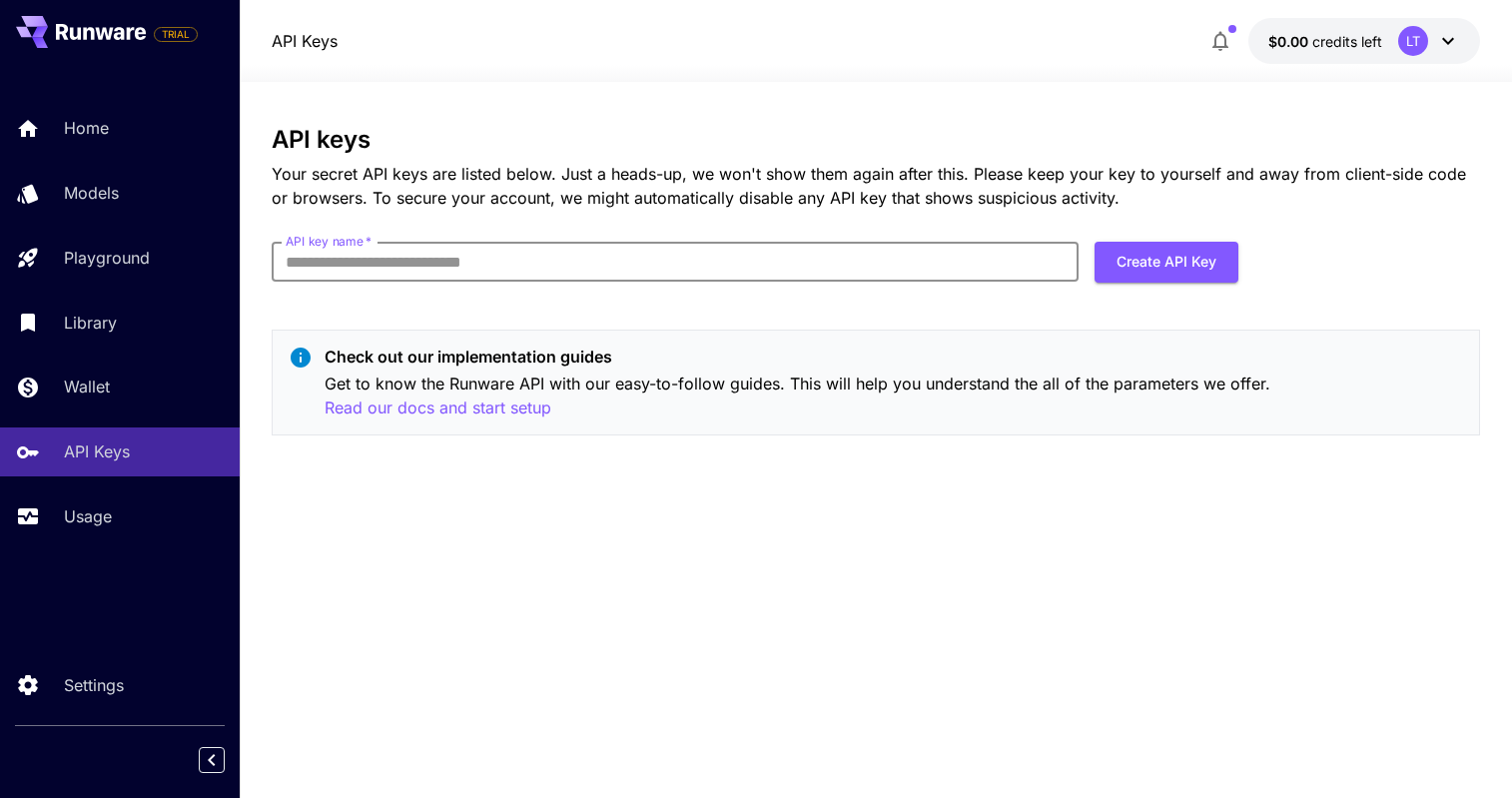 click on "API key name   *" at bounding box center (675, 262) 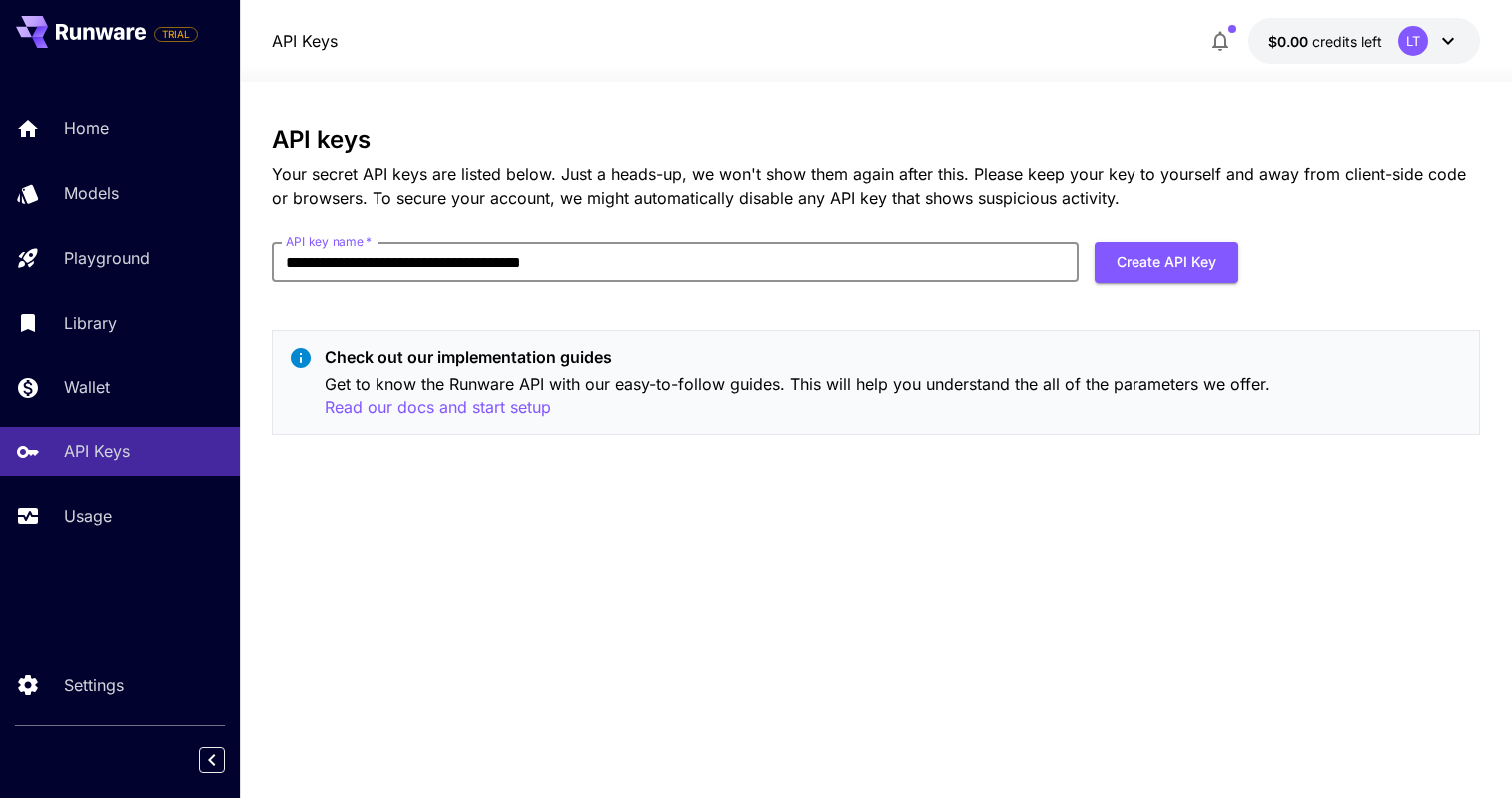 drag, startPoint x: 690, startPoint y: 267, endPoint x: 287, endPoint y: 270, distance: 403.01117 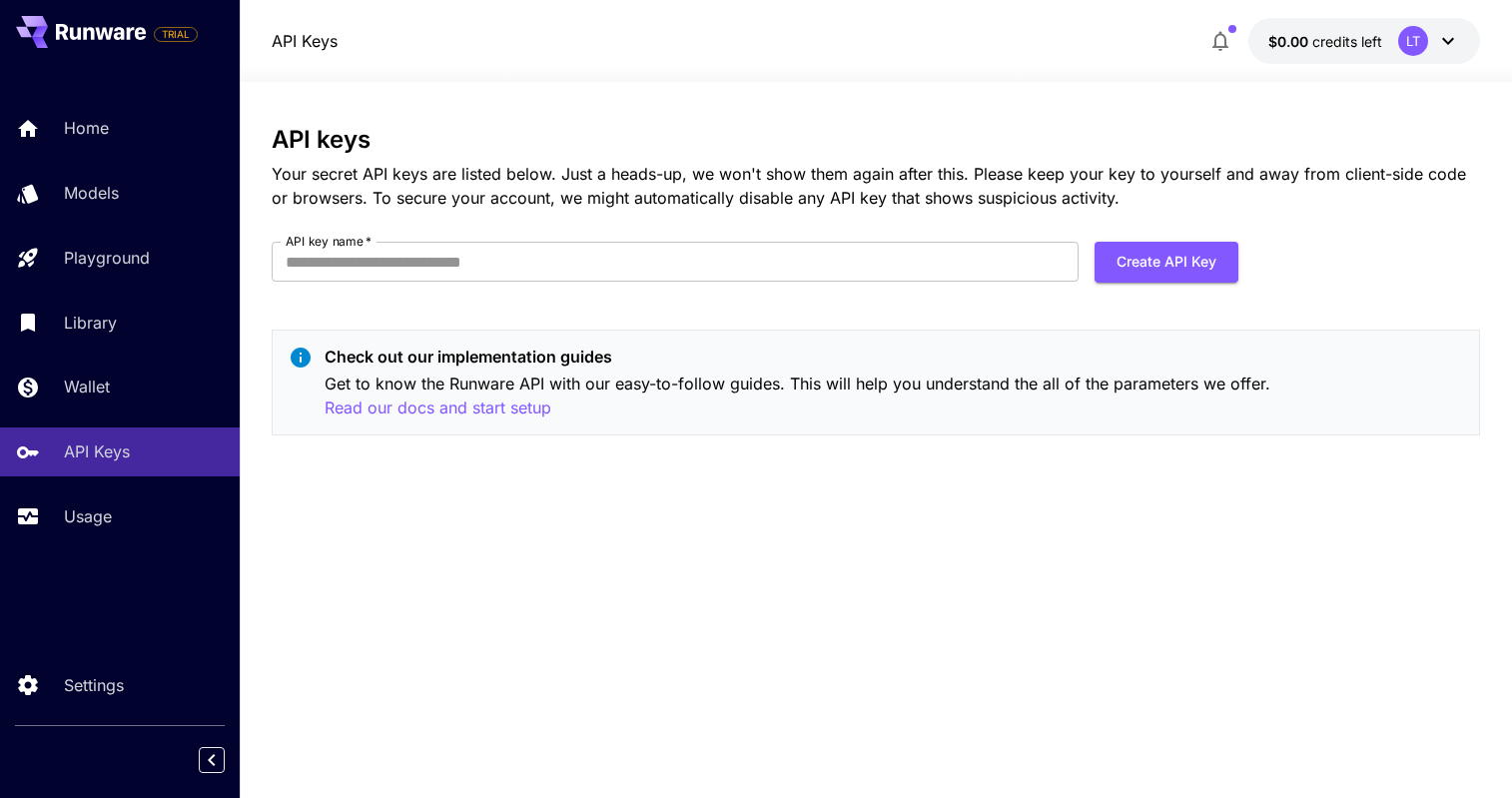 click on "API keys Your secret API keys are listed below. Just a heads-up, we won't show them again after this. Please keep your key to yourself and away from client-side code or browsers. To secure your account, we might automatically disable any API key that shows suspicious activity. API key name   * API key name   * Create API Key Check out our implementation guides Get to know the Runware API with our easy-to-follow guides. This will help you understand the all of the parameters we offer.   Read our docs and start setup" at bounding box center [876, 439] 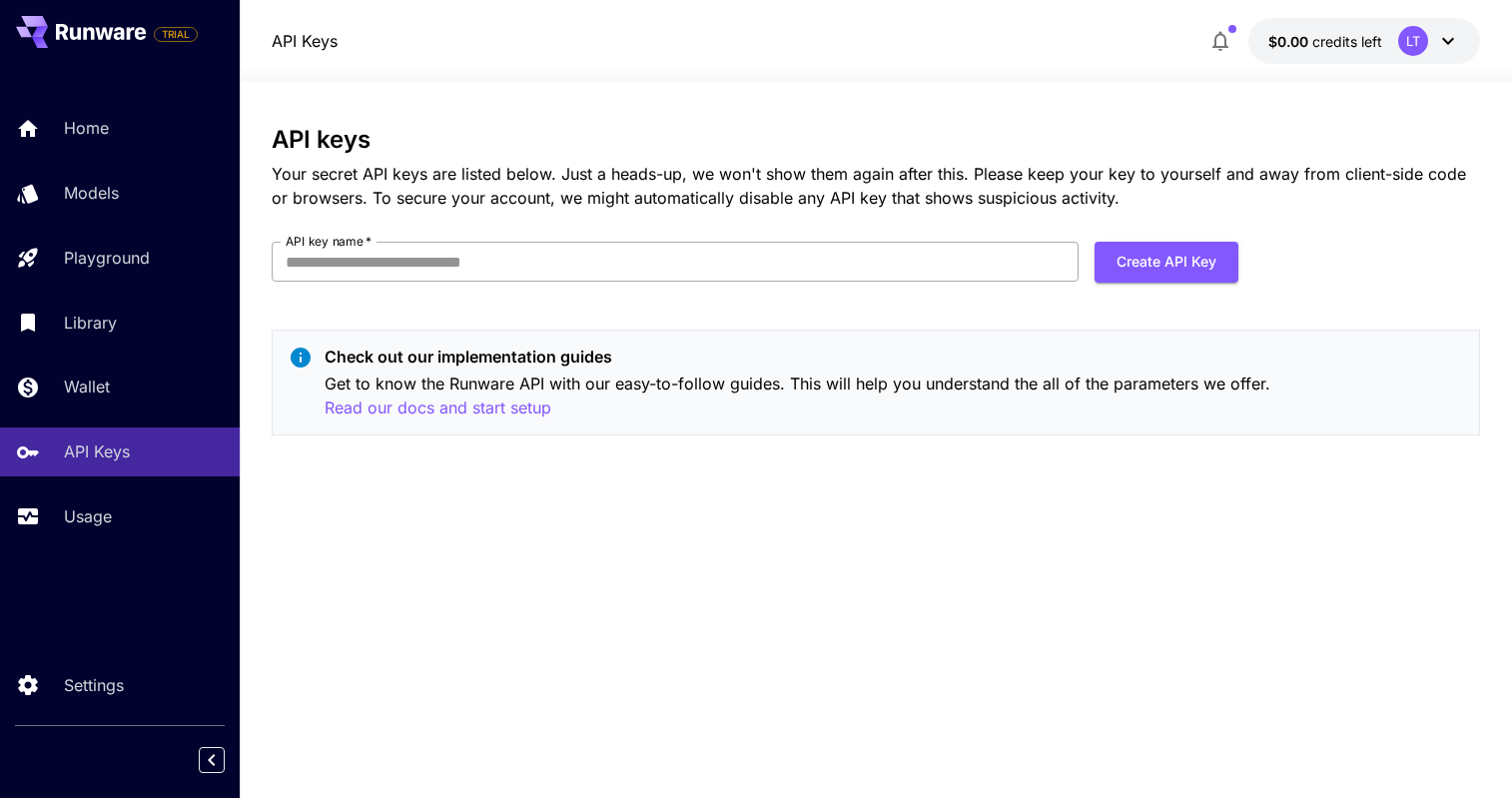 click on "API key name   *" at bounding box center (675, 262) 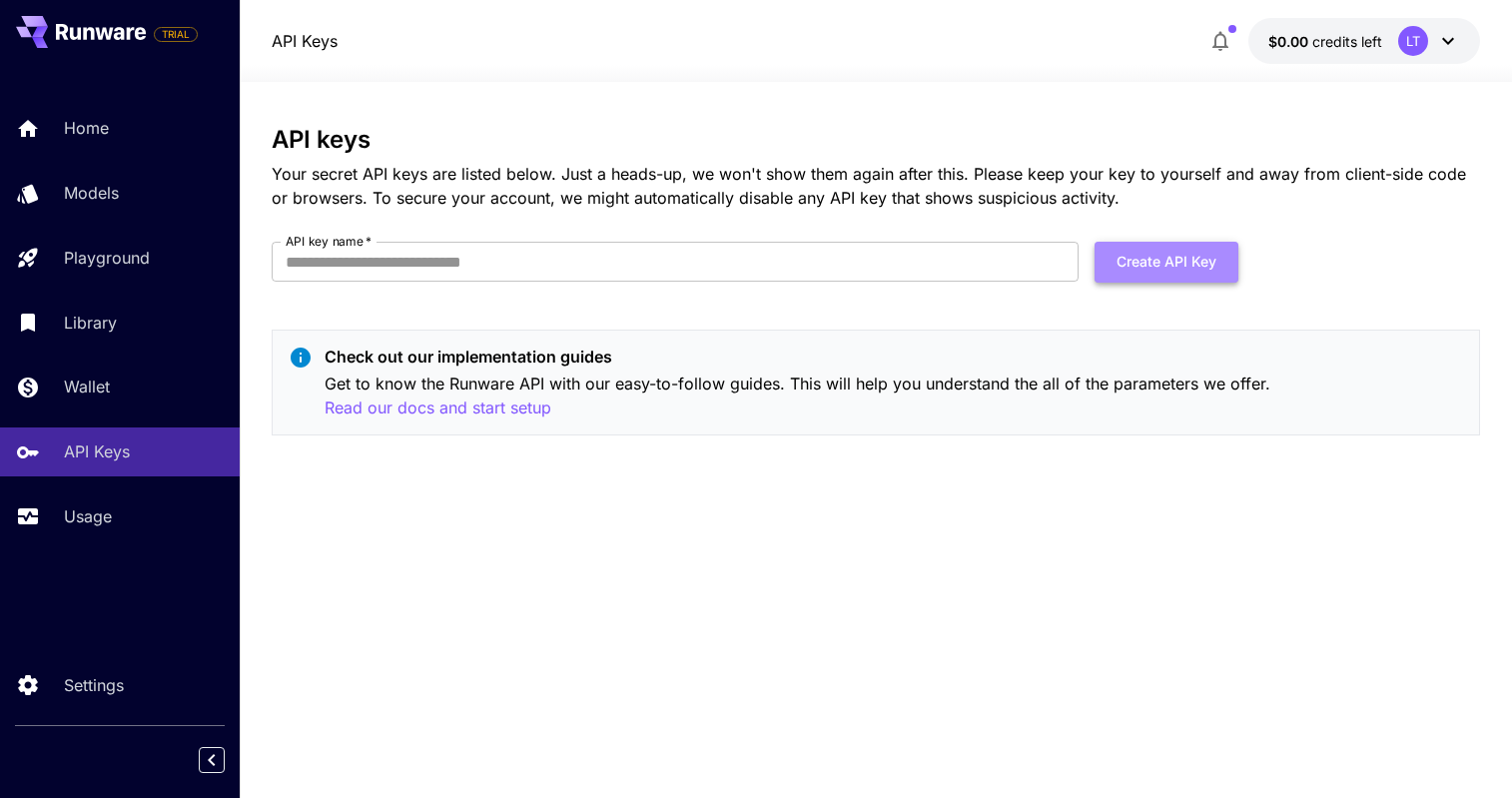 click on "Create API Key" at bounding box center [1166, 262] 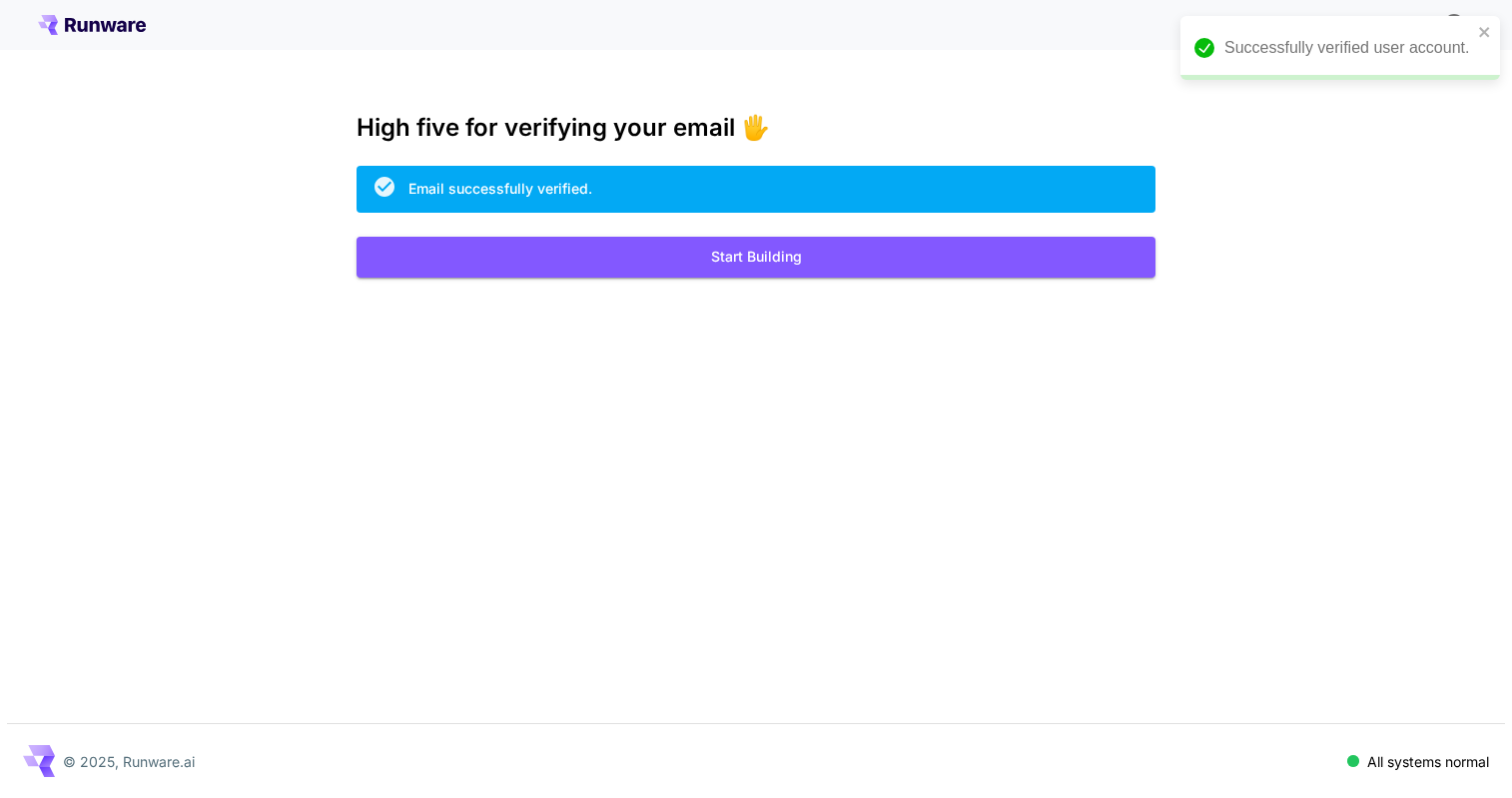 scroll, scrollTop: 0, scrollLeft: 0, axis: both 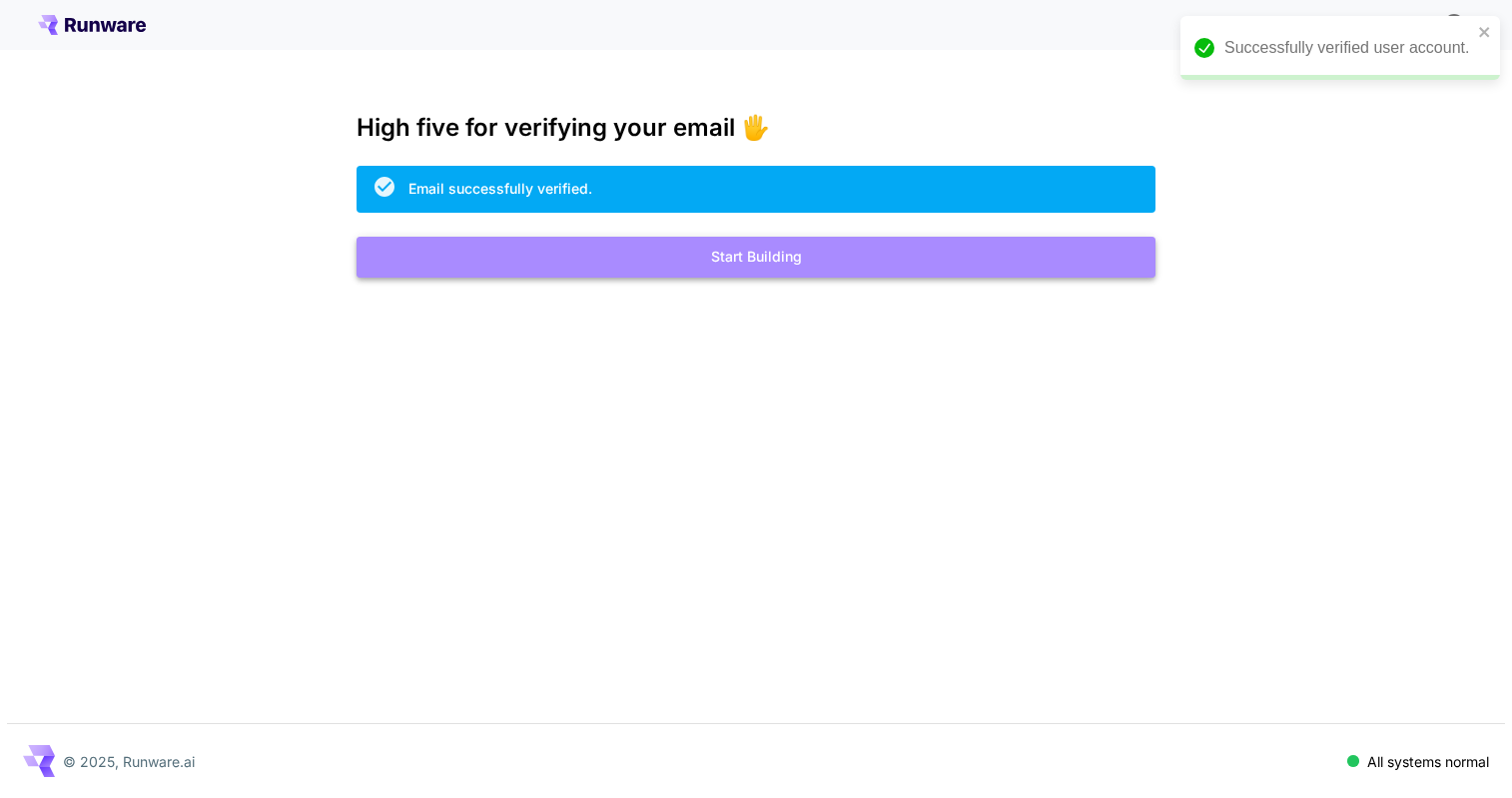click on "Start Building" at bounding box center (756, 257) 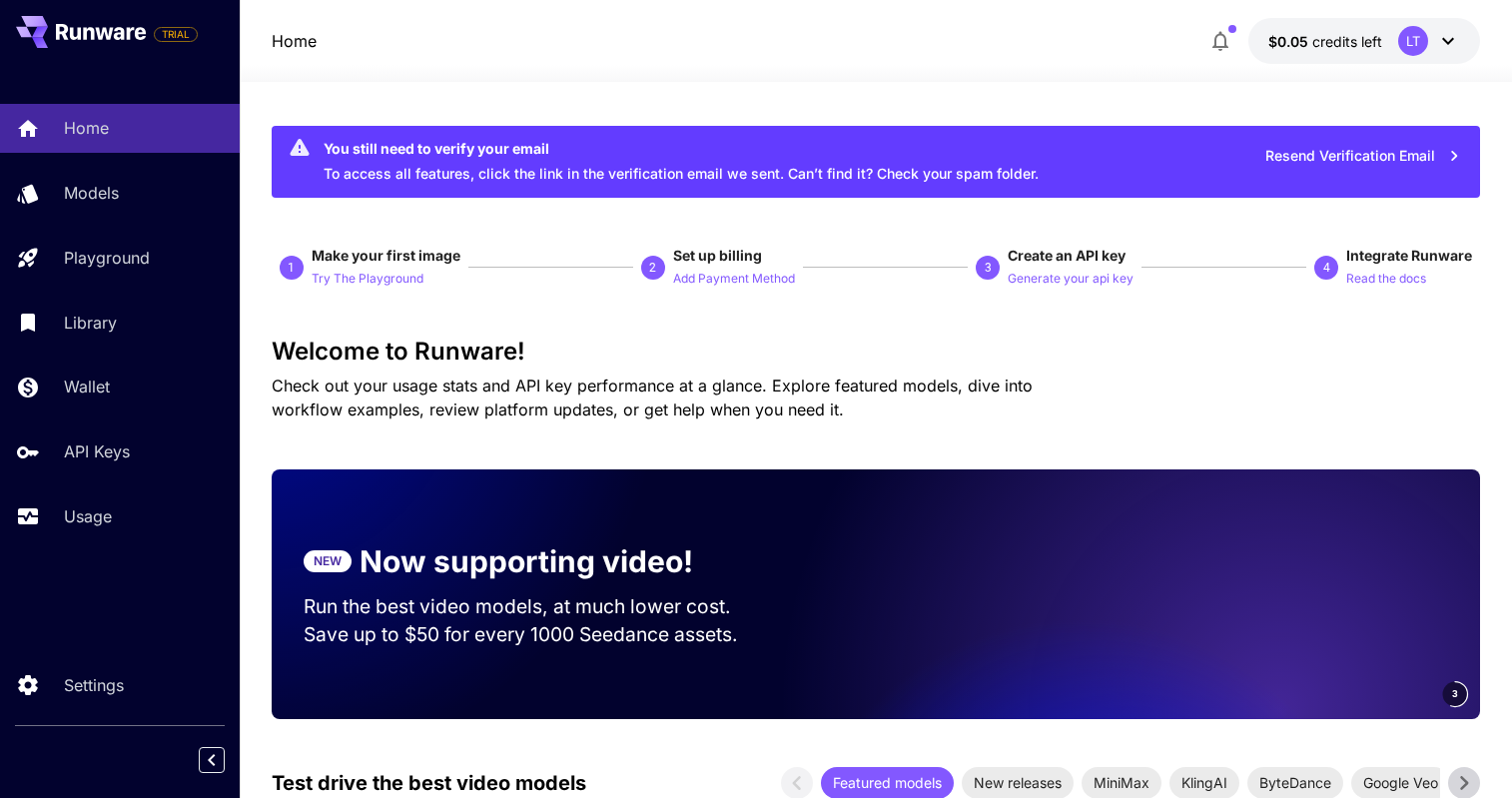 click on "Resend Verification Email" at bounding box center (1363, 156) 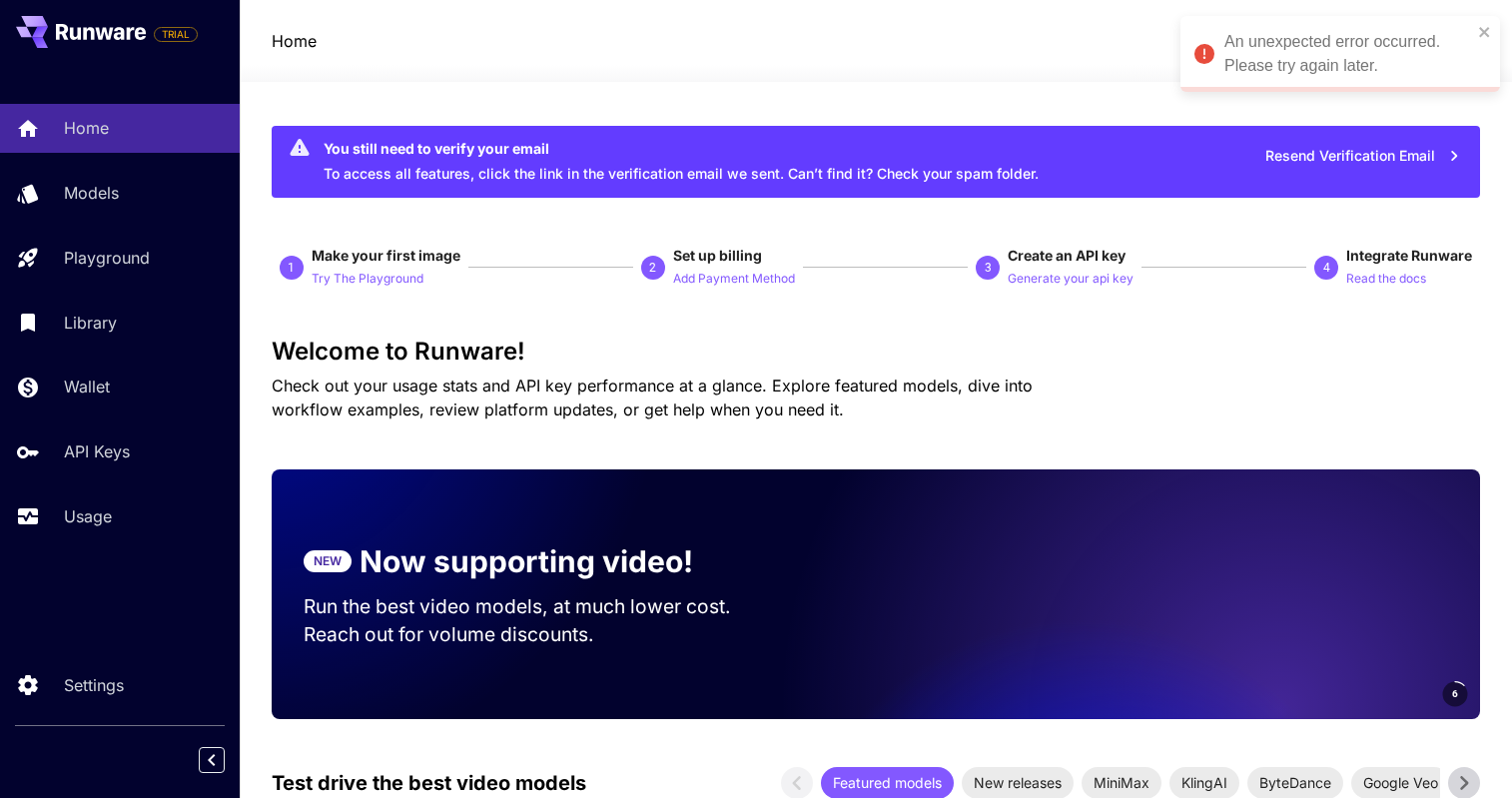 click at bounding box center [876, 70] 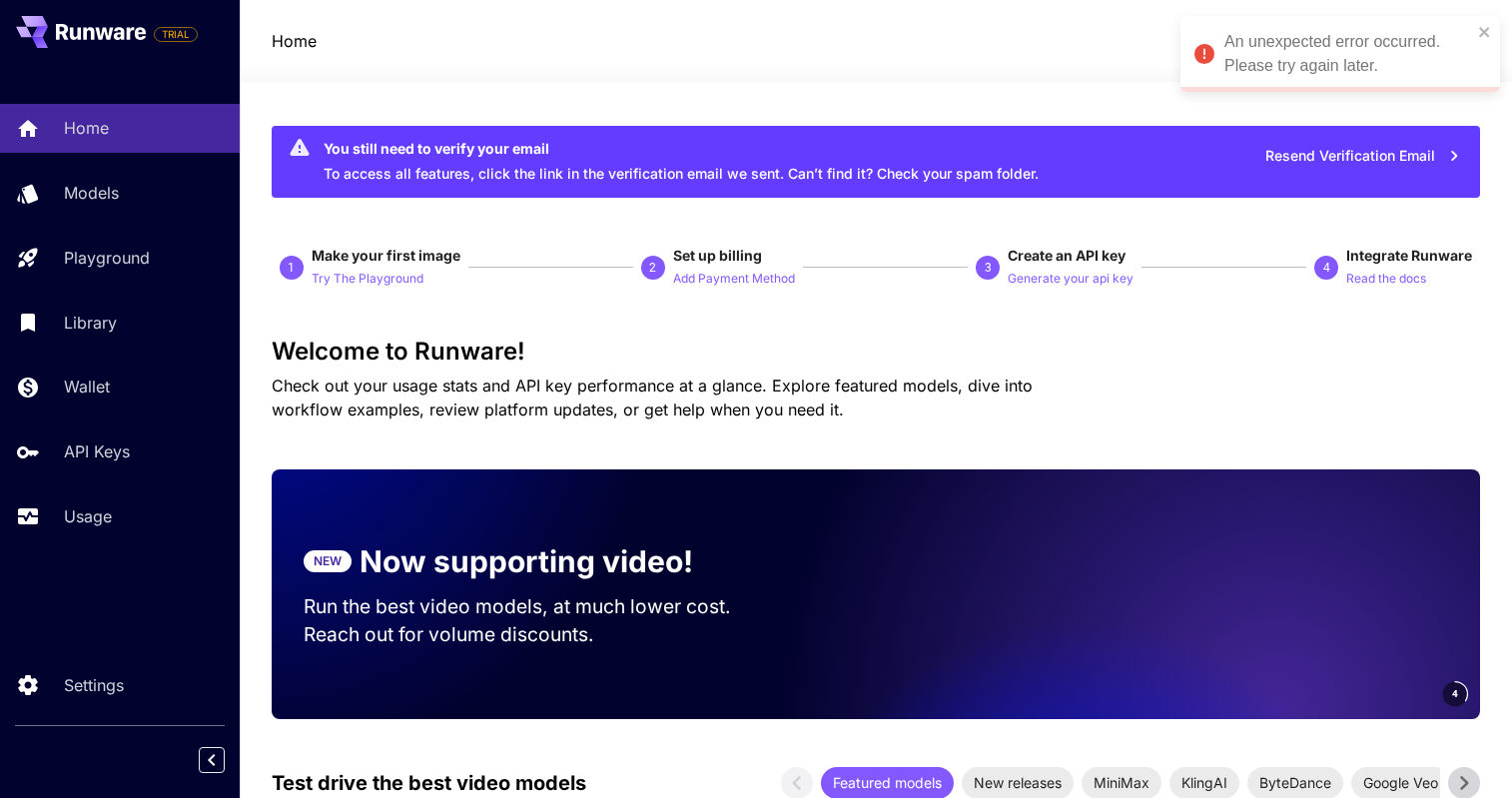 click on "You still need to verify your email To access all features, click the link in the verification email we sent. Can’t find it? Check your spam folder. Resend Verification Email 1 Make your first image Try The Playground 2 Set up billing Add Payment Method 3 Create an API key Generate your api key 4 Integrate Runware Read the docs Welcome to Runware! Check out your usage stats and API key performance at a glance. Explore featured models, dive into workflow examples, review platform updates, or get help when you need it. NEW Now supporting video! Run the best video models, at much lower cost. Reach out for volume discounts. 4 Test drive the best video models Featured models New releases MiniMax KlingAI ByteDance Google Veo PixVerse Vidu Launch in Playground [EMAIL] MiniMax 02 Hailuo Most polished and dynamic model with vibrant, theatrical visuals and fluid motion. Ideal for viral content and commercial-style footage. Launch in Playground [EMAIL]" at bounding box center (876, 2687) 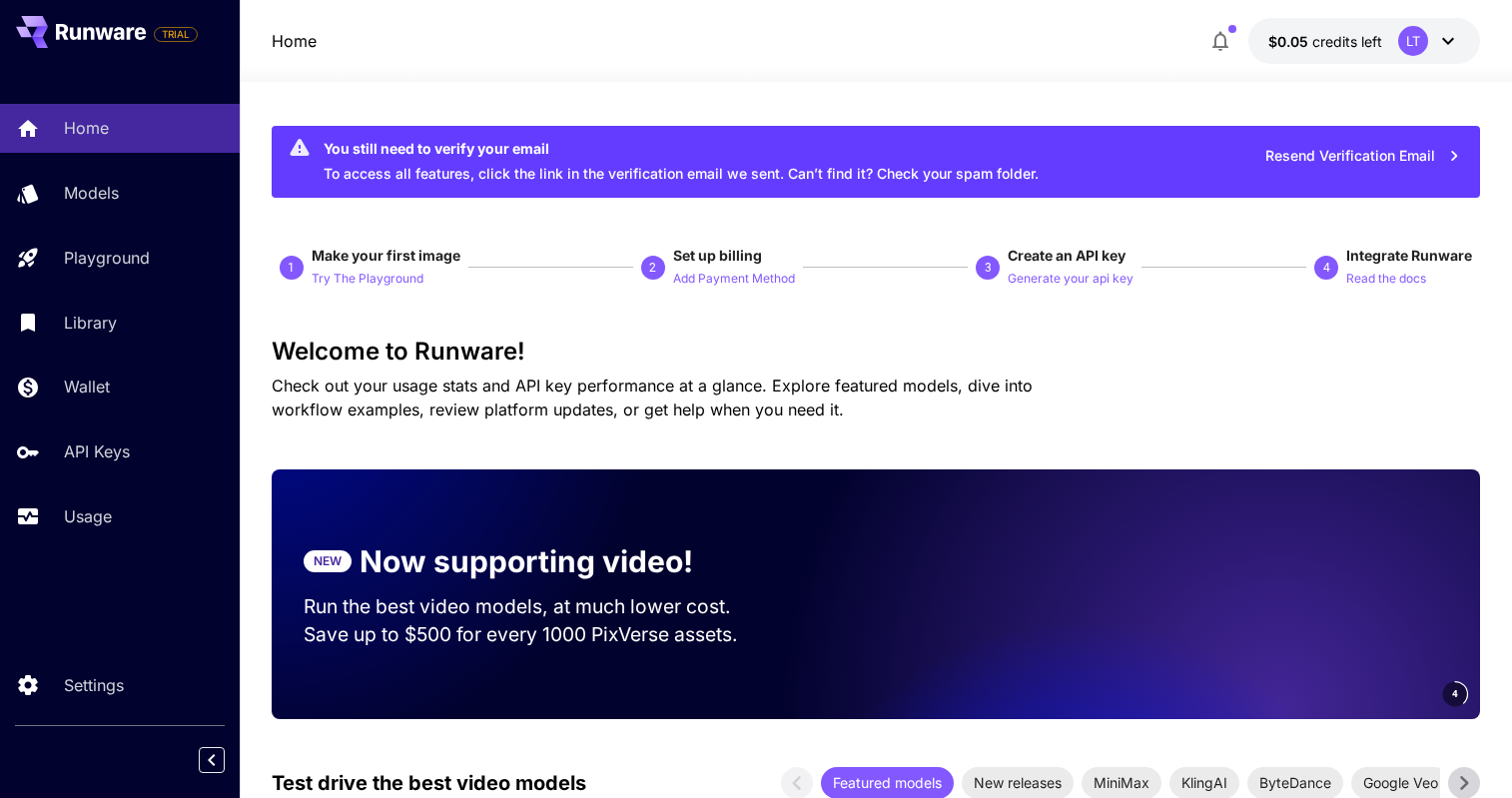 click on "Make your first image" at bounding box center (385, 255) 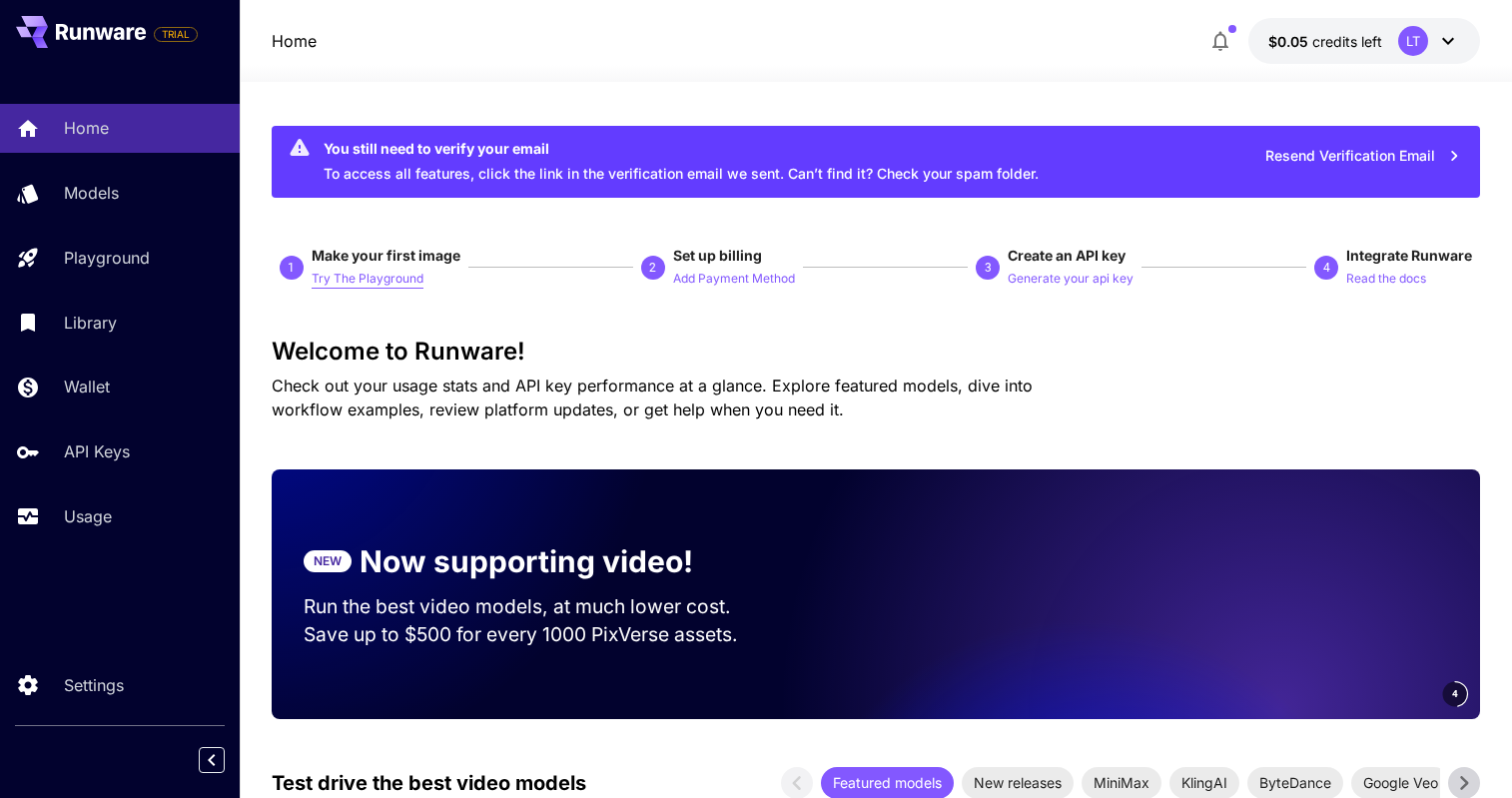click on "Try The Playground" at bounding box center [368, 278] 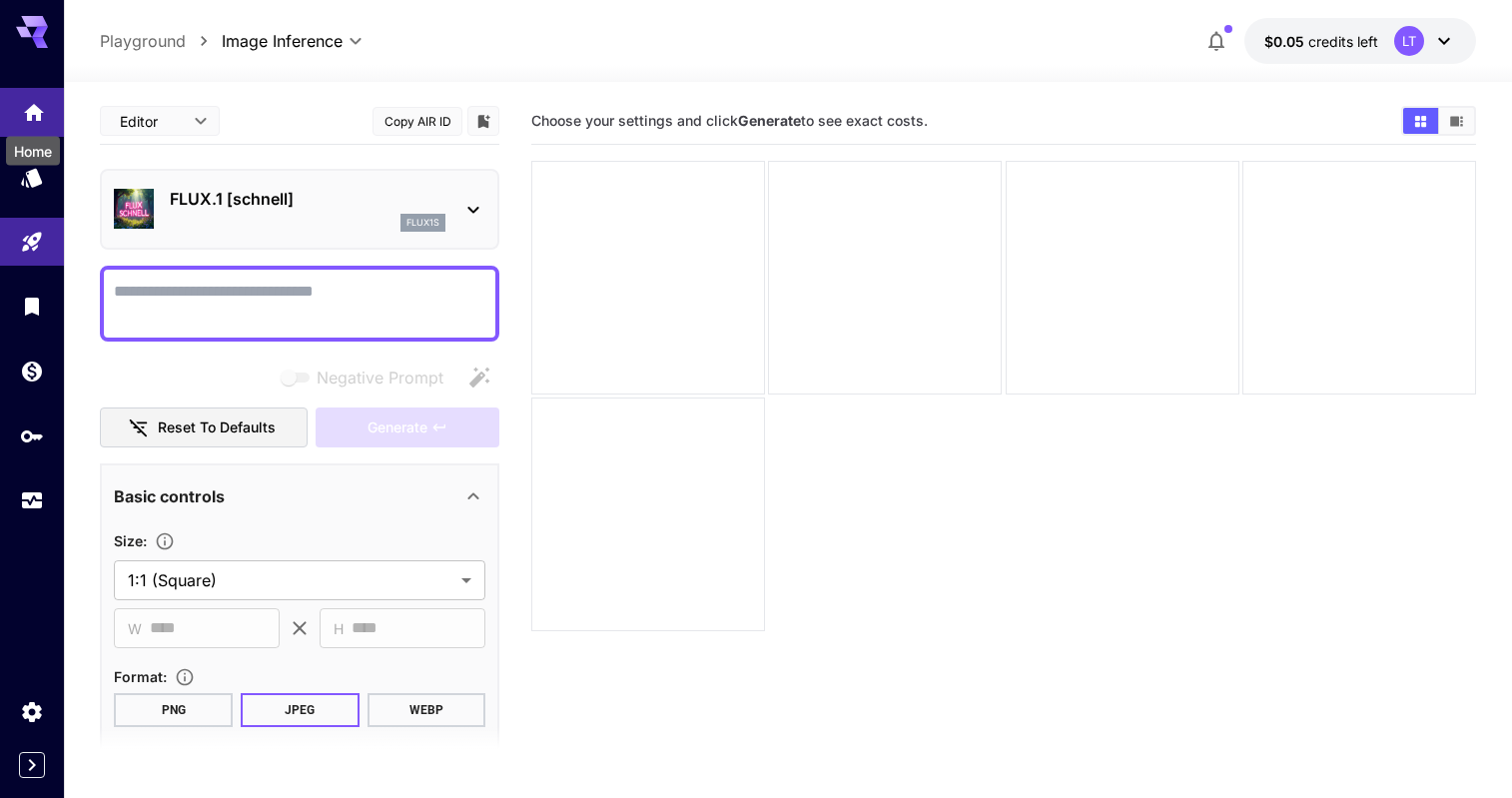 click 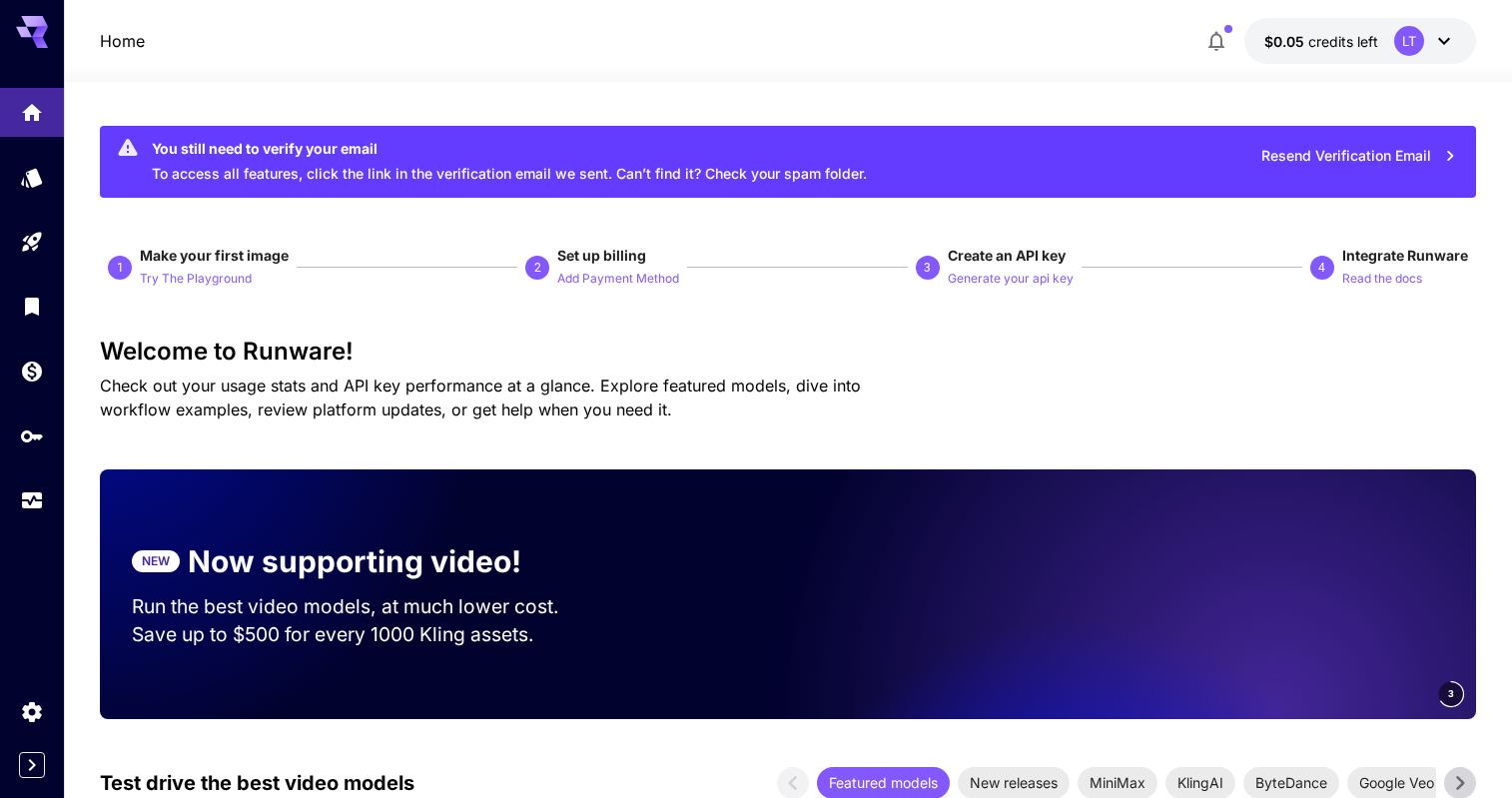 click 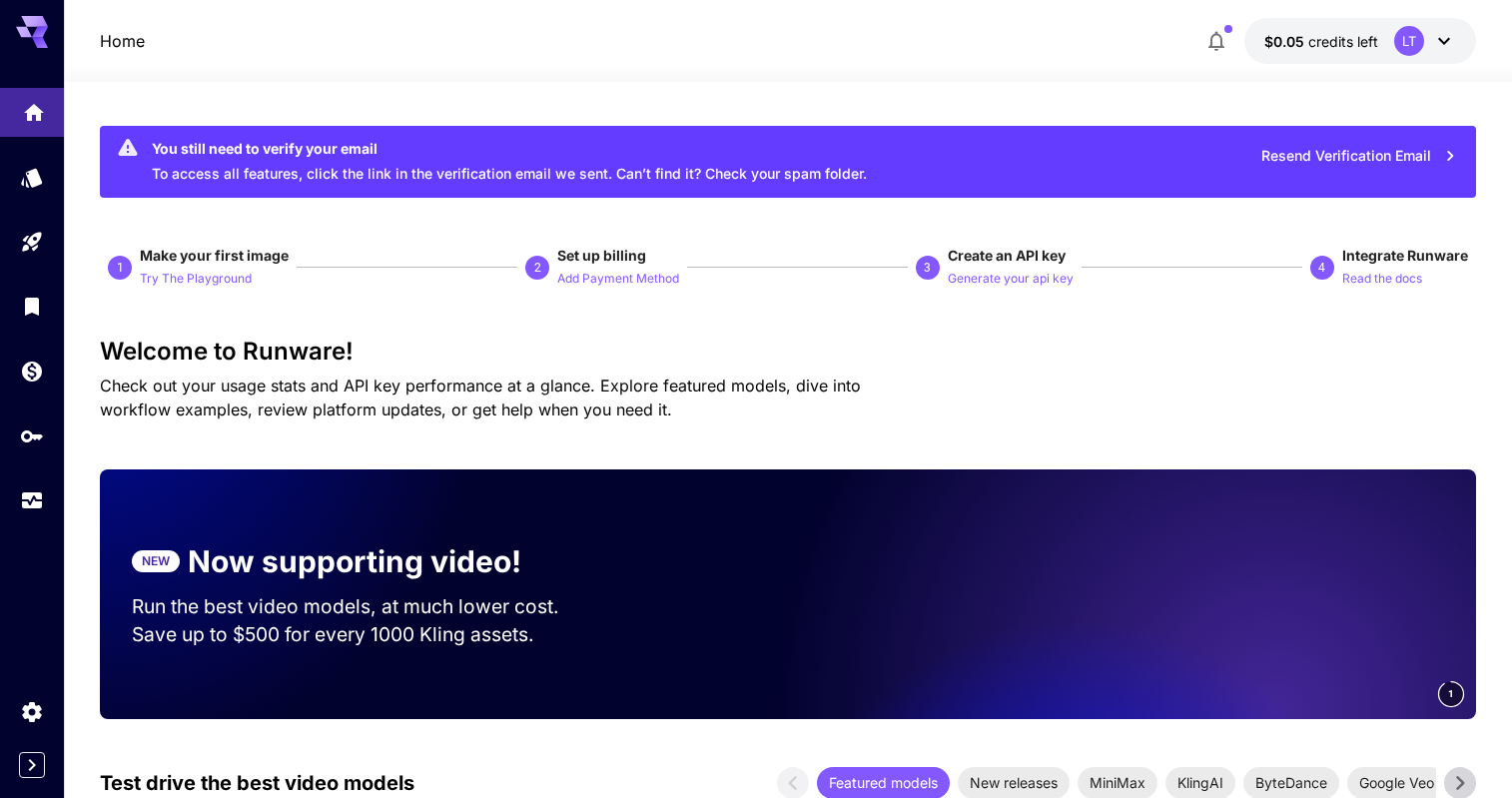 click 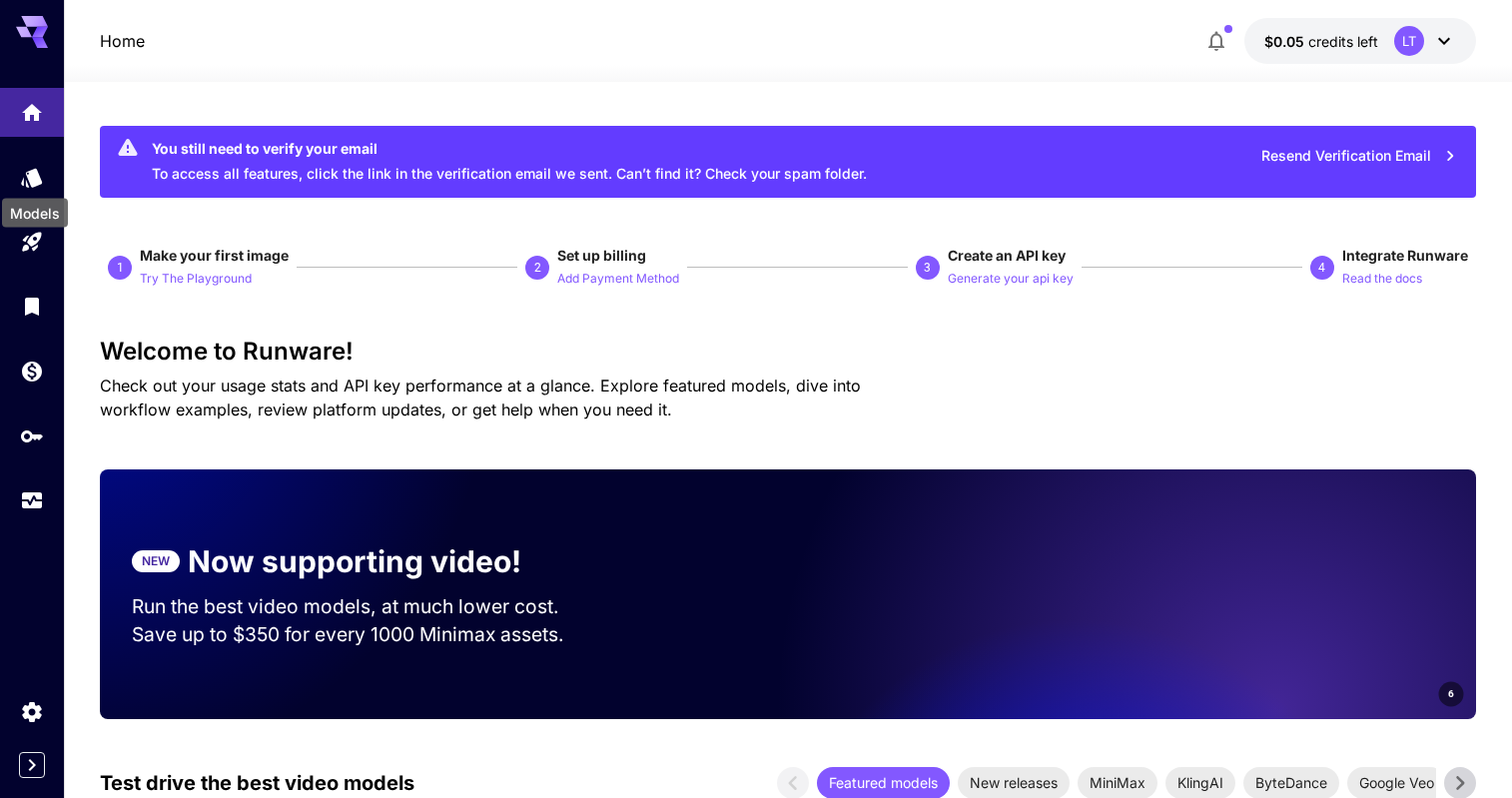 click on "Models" at bounding box center [35, 207] 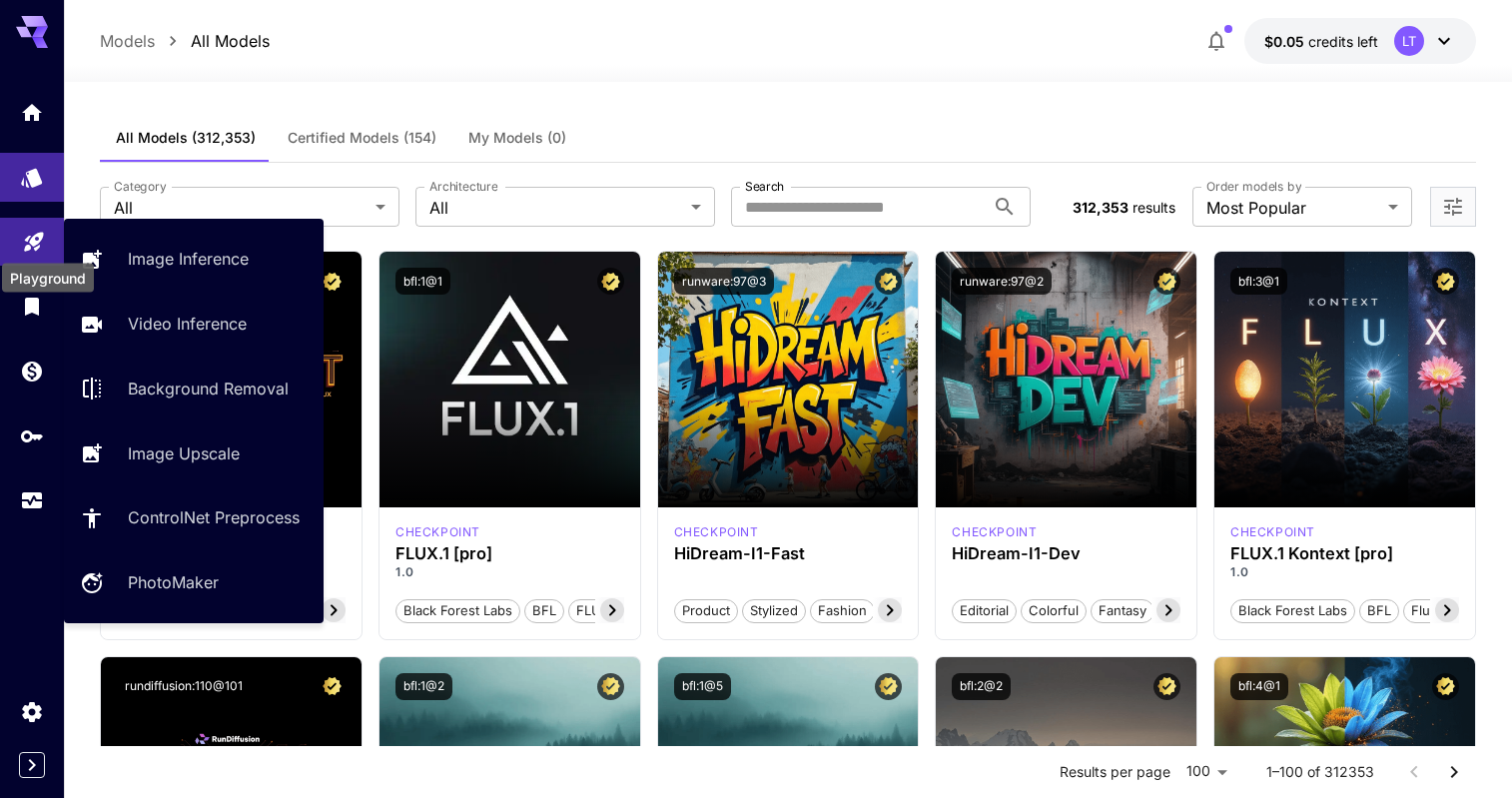 click 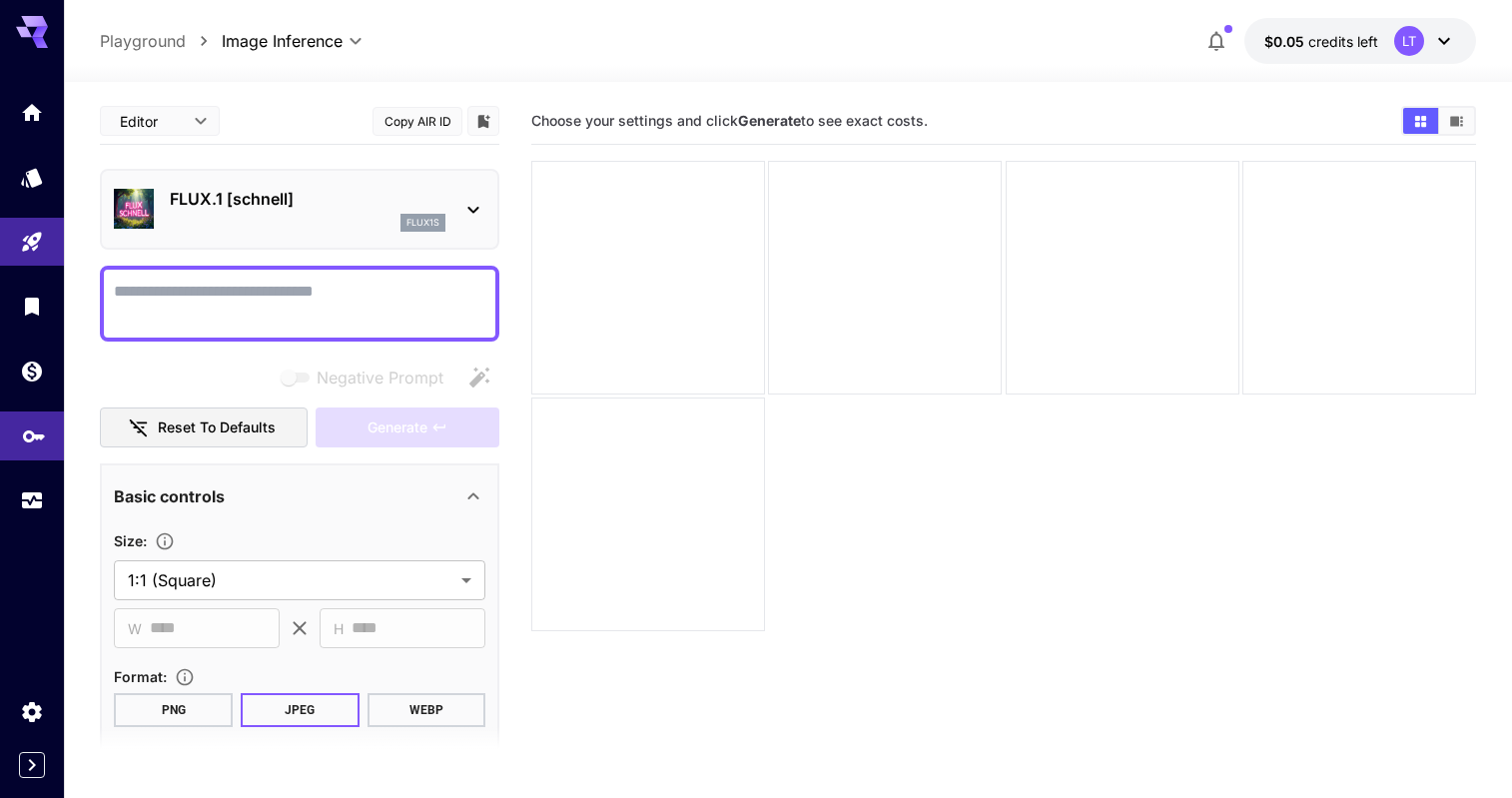 click 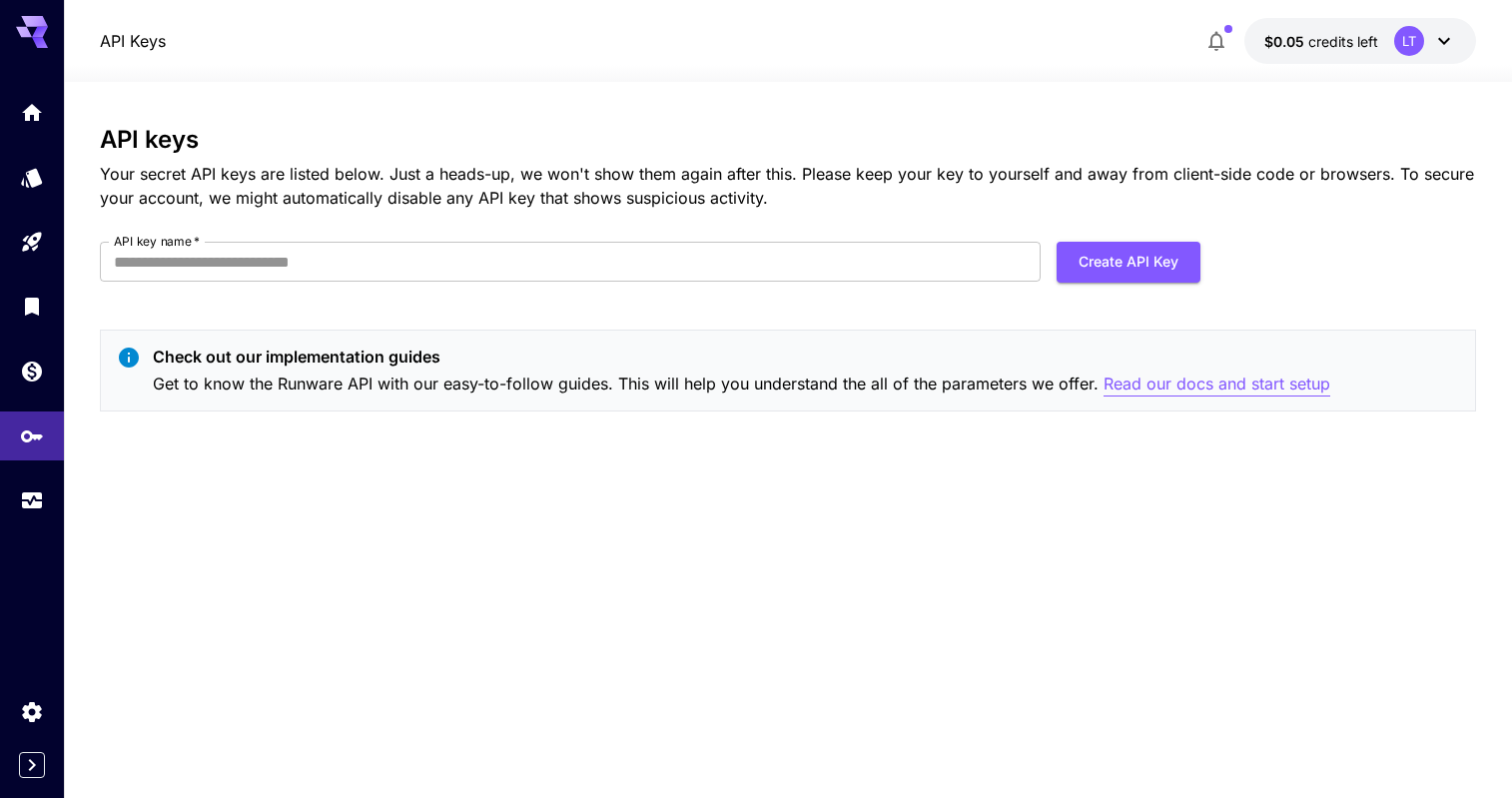 click on "Read our docs and start setup" at bounding box center [1216, 384] 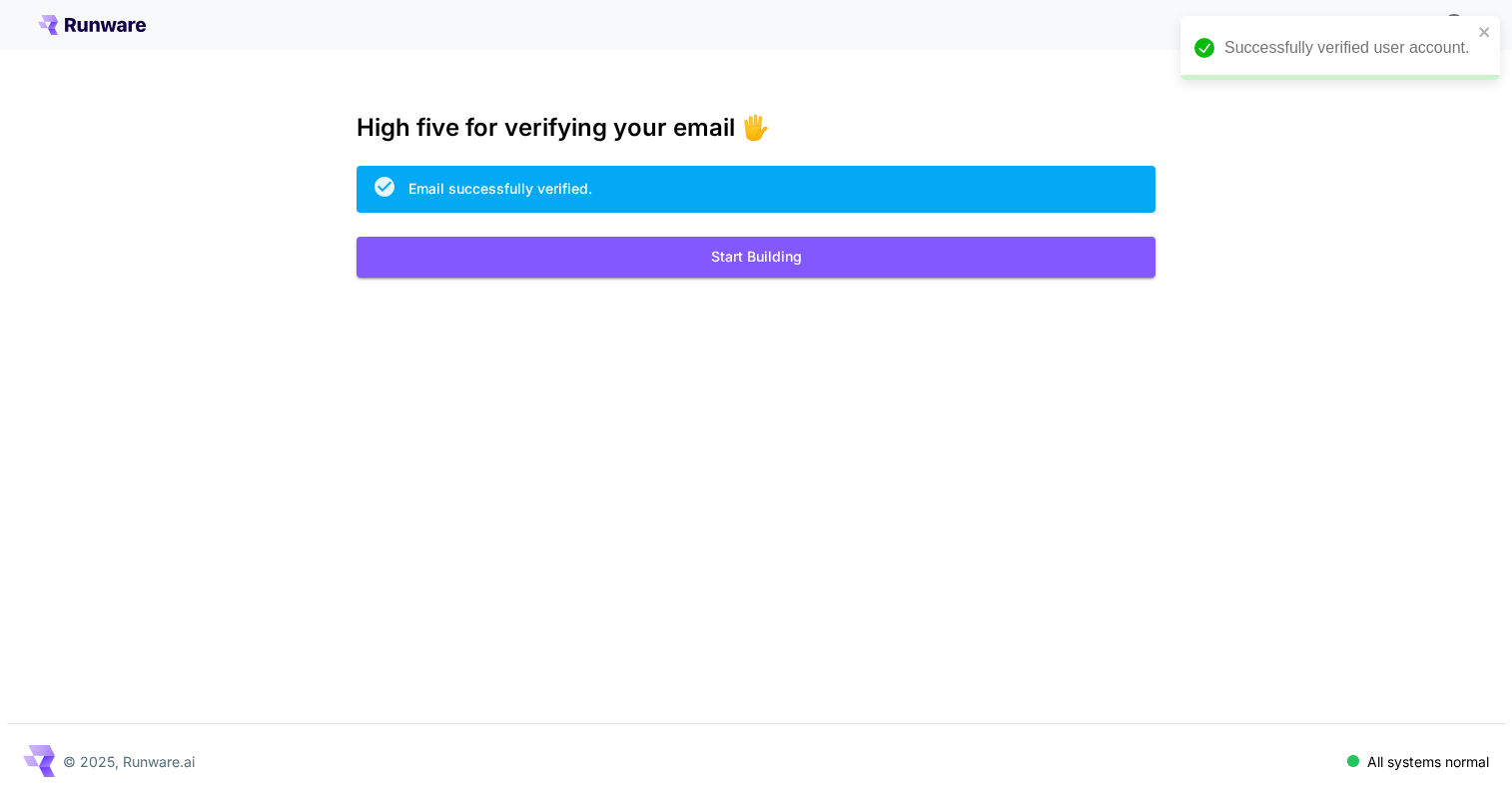 scroll, scrollTop: 0, scrollLeft: 0, axis: both 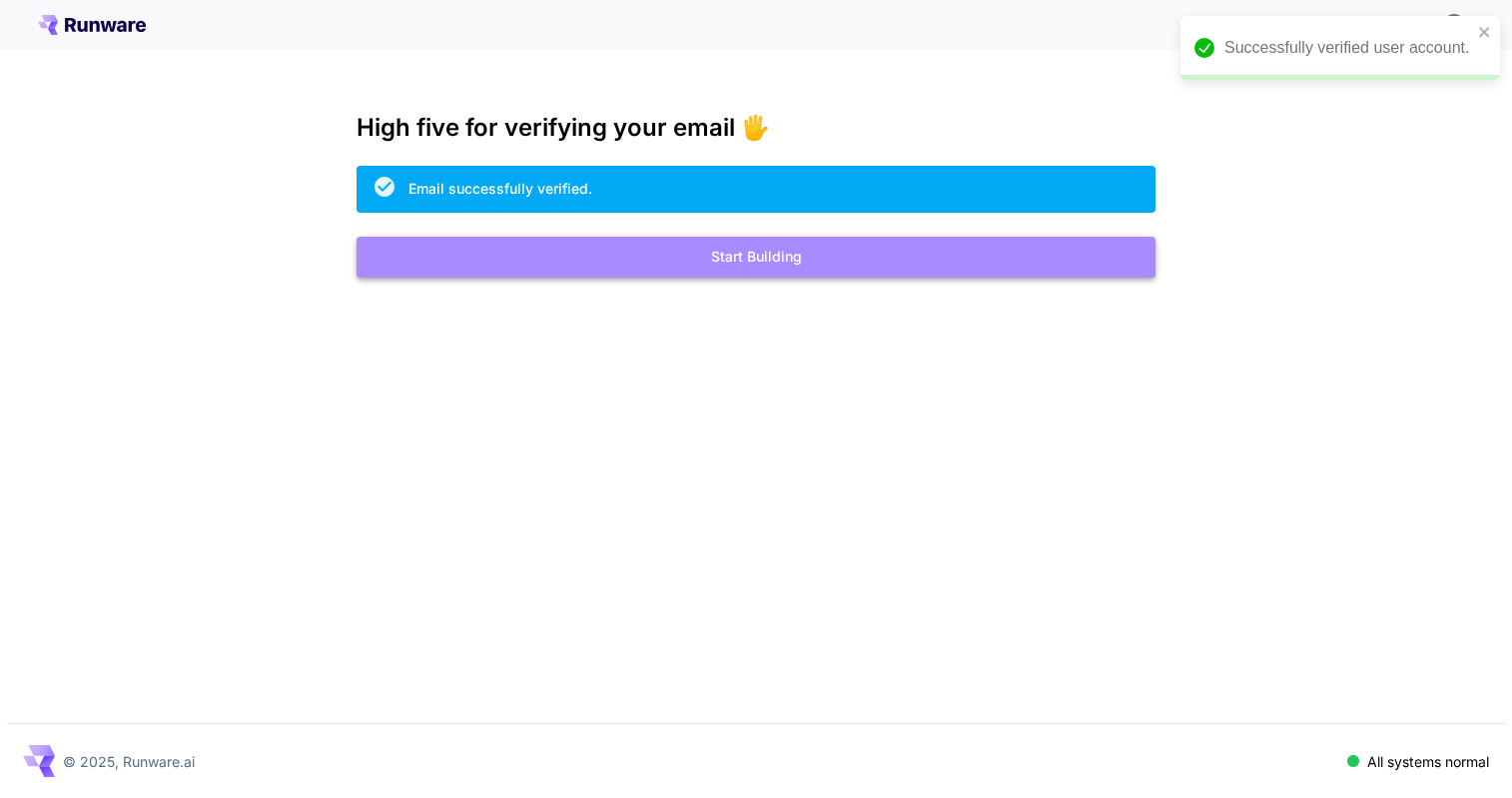 click on "Start Building" at bounding box center (756, 257) 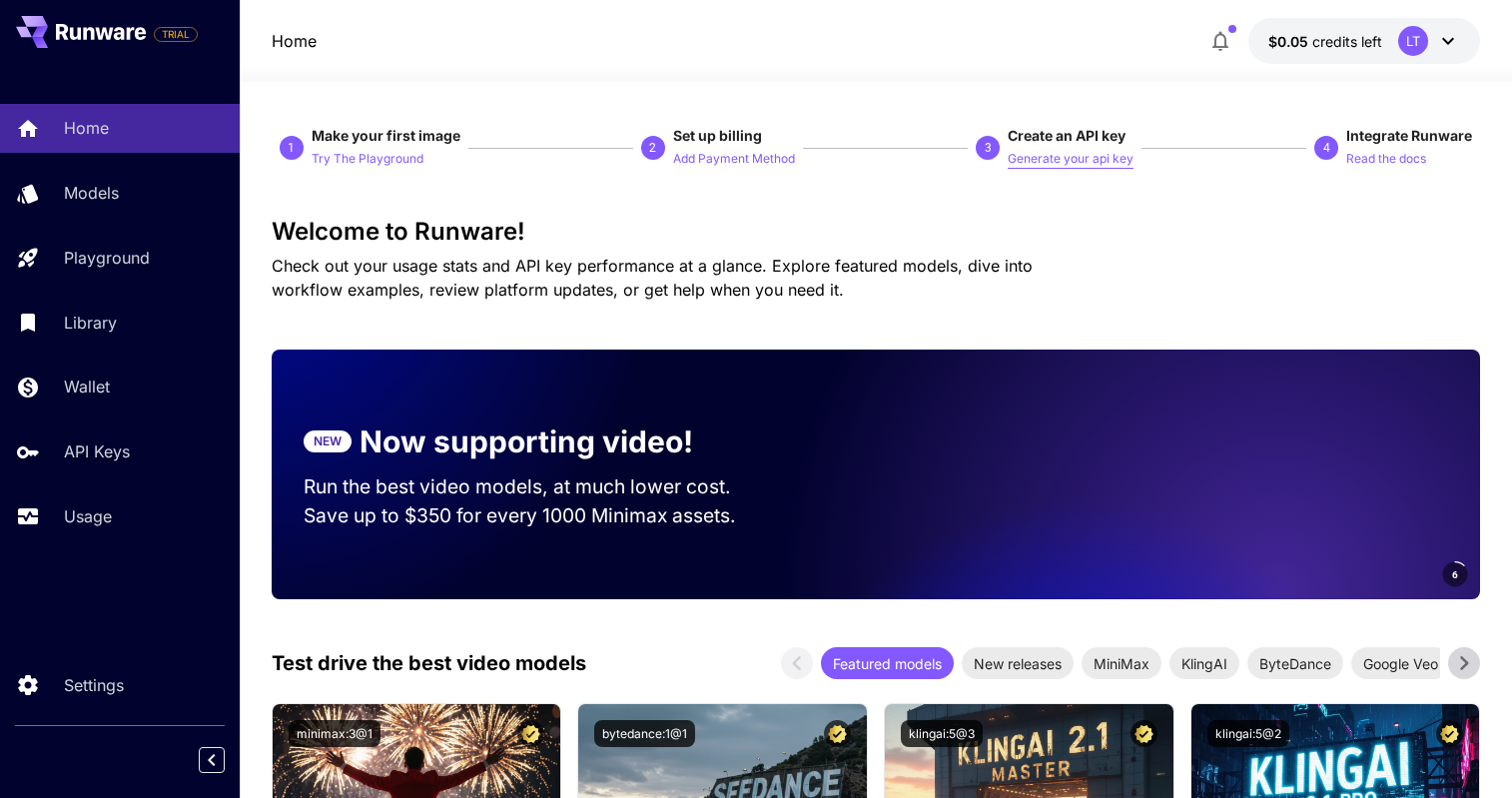 click on "Generate your api key" at bounding box center [1071, 159] 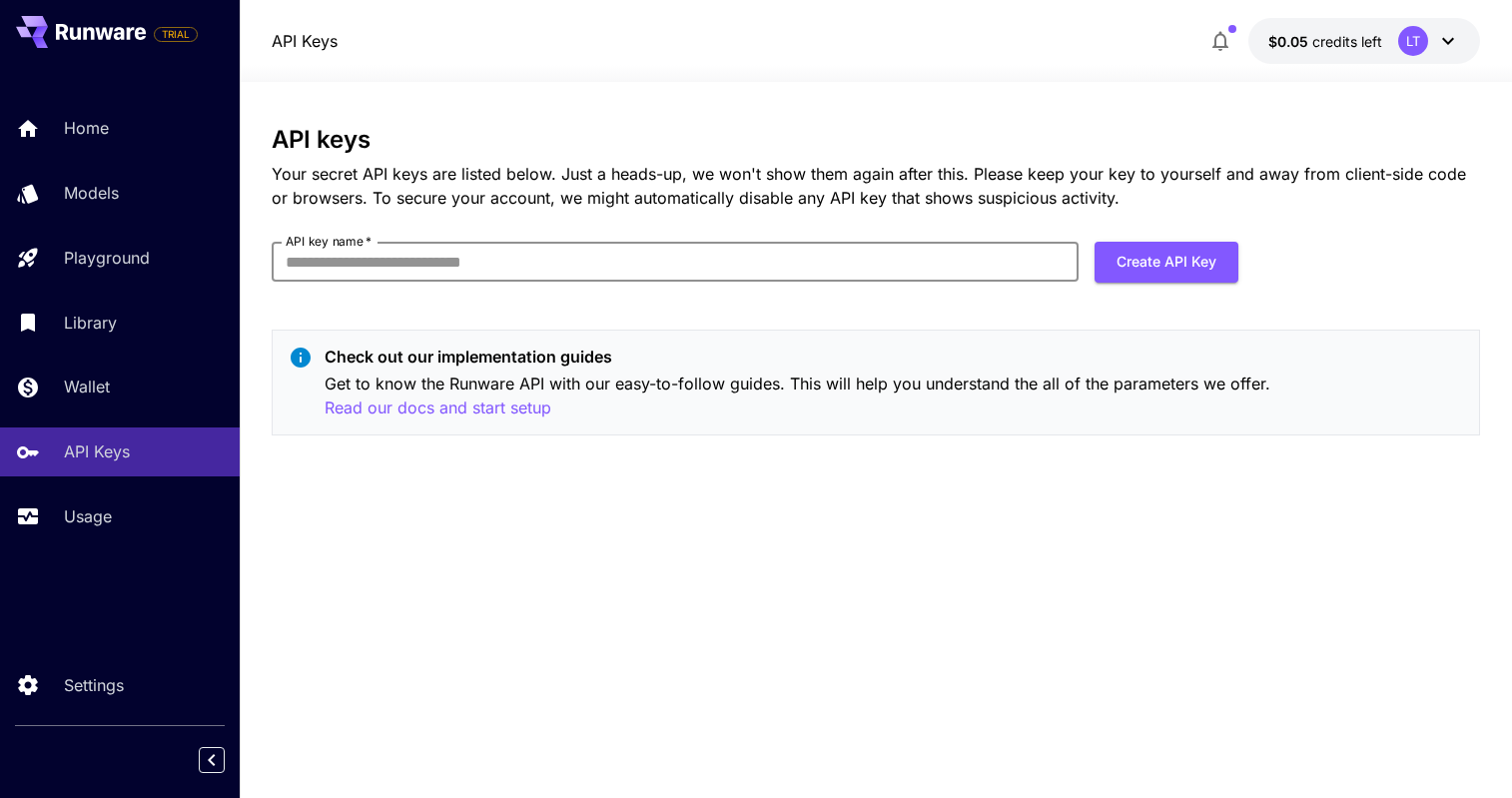 click on "API key name   *" at bounding box center [675, 262] 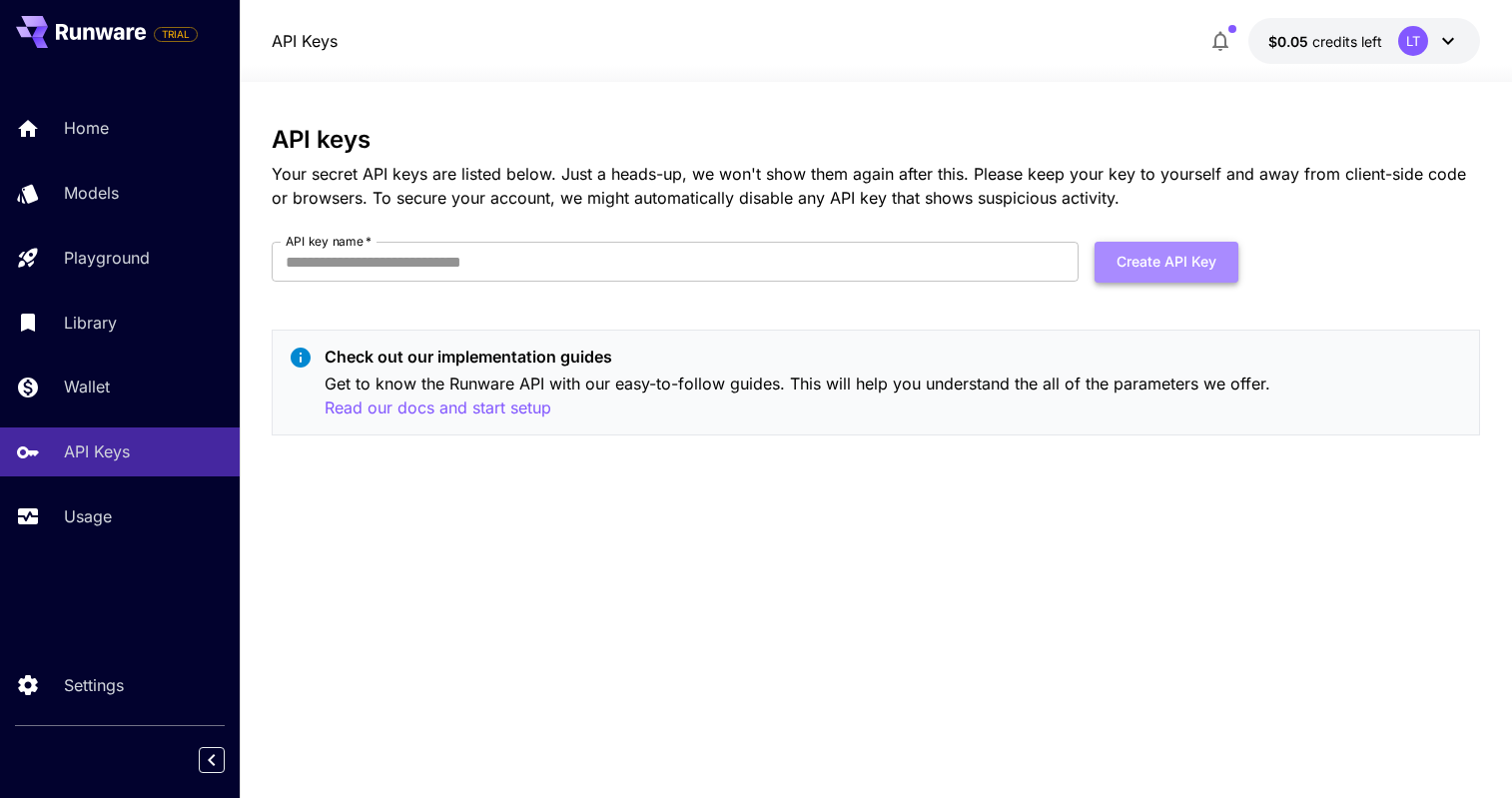 click on "Create API Key" at bounding box center [1166, 262] 